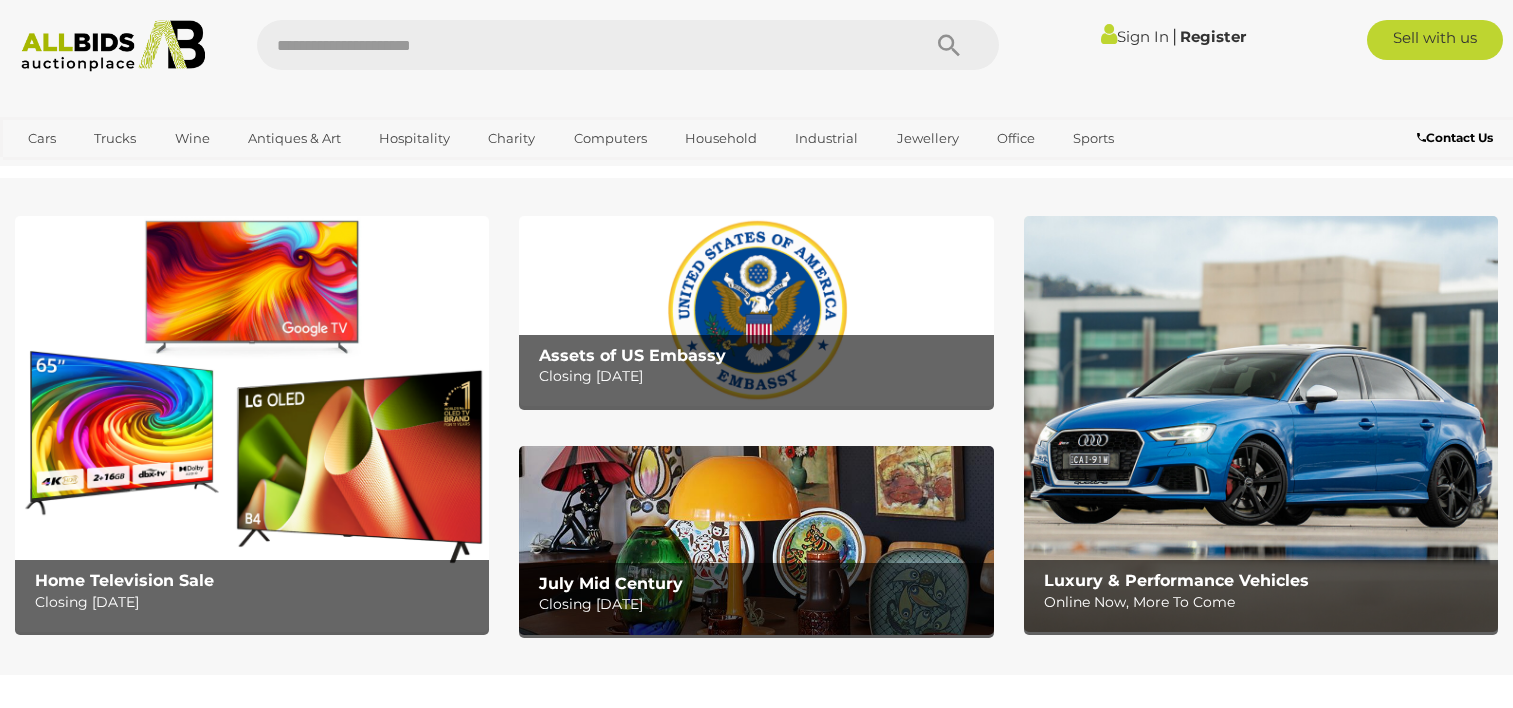 scroll, scrollTop: 0, scrollLeft: 0, axis: both 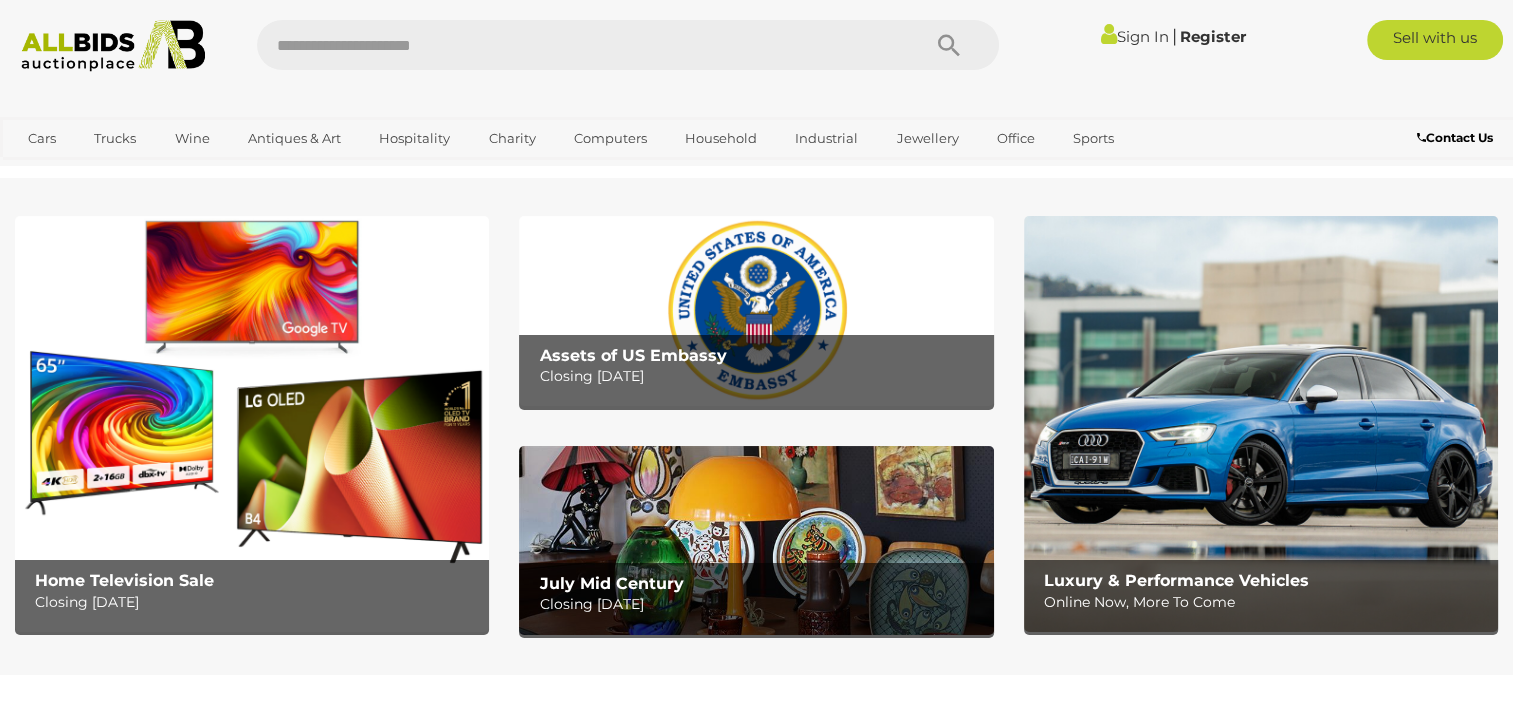 click at bounding box center [756, 311] 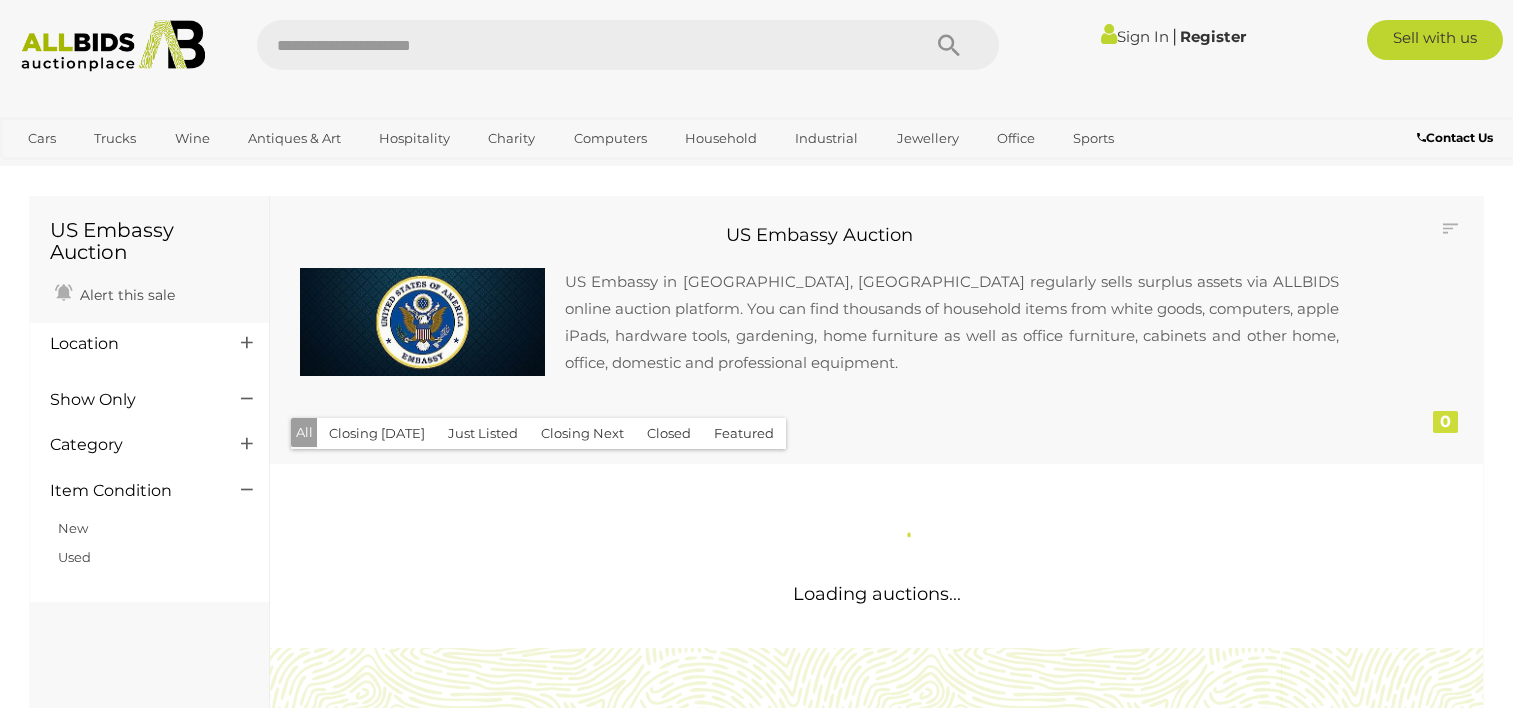scroll, scrollTop: 0, scrollLeft: 0, axis: both 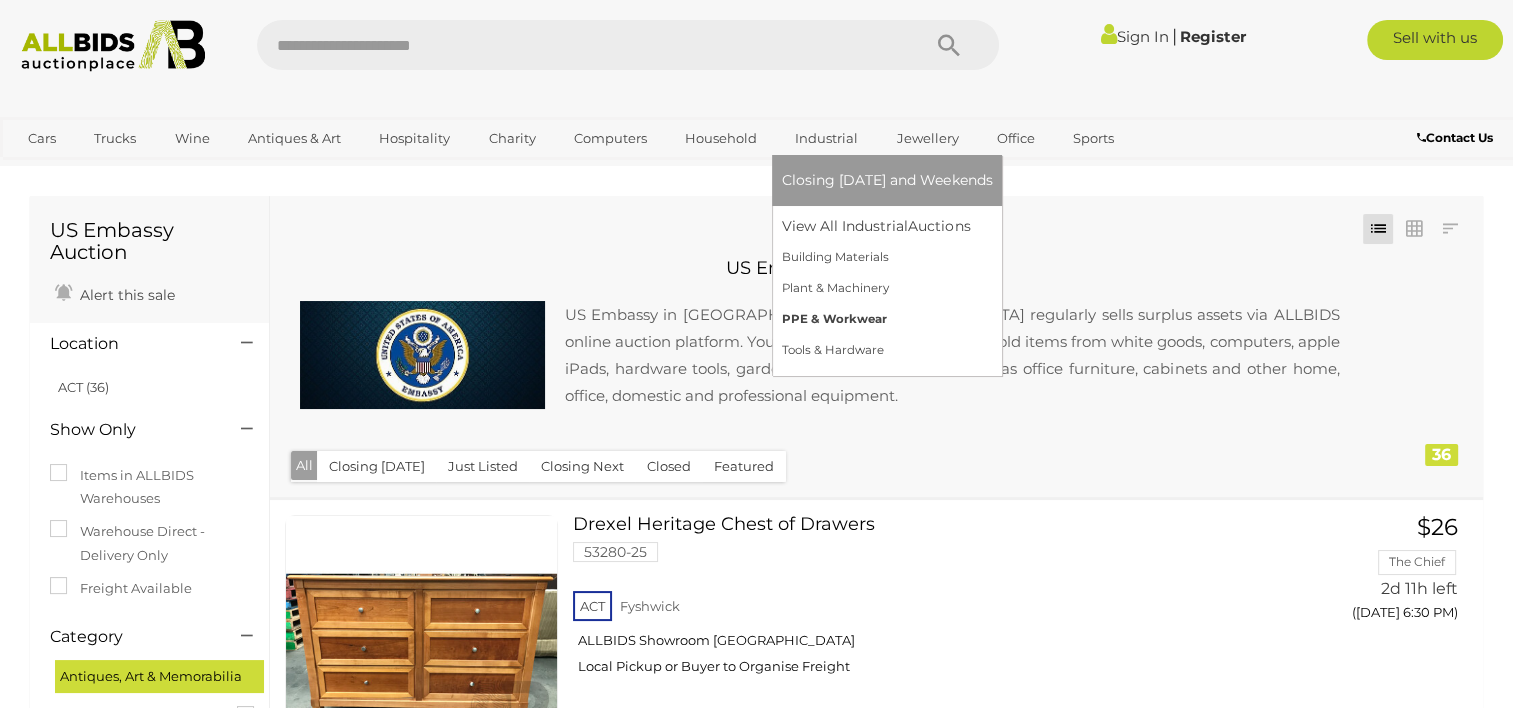 click on "PPE & Workwear" at bounding box center (887, 319) 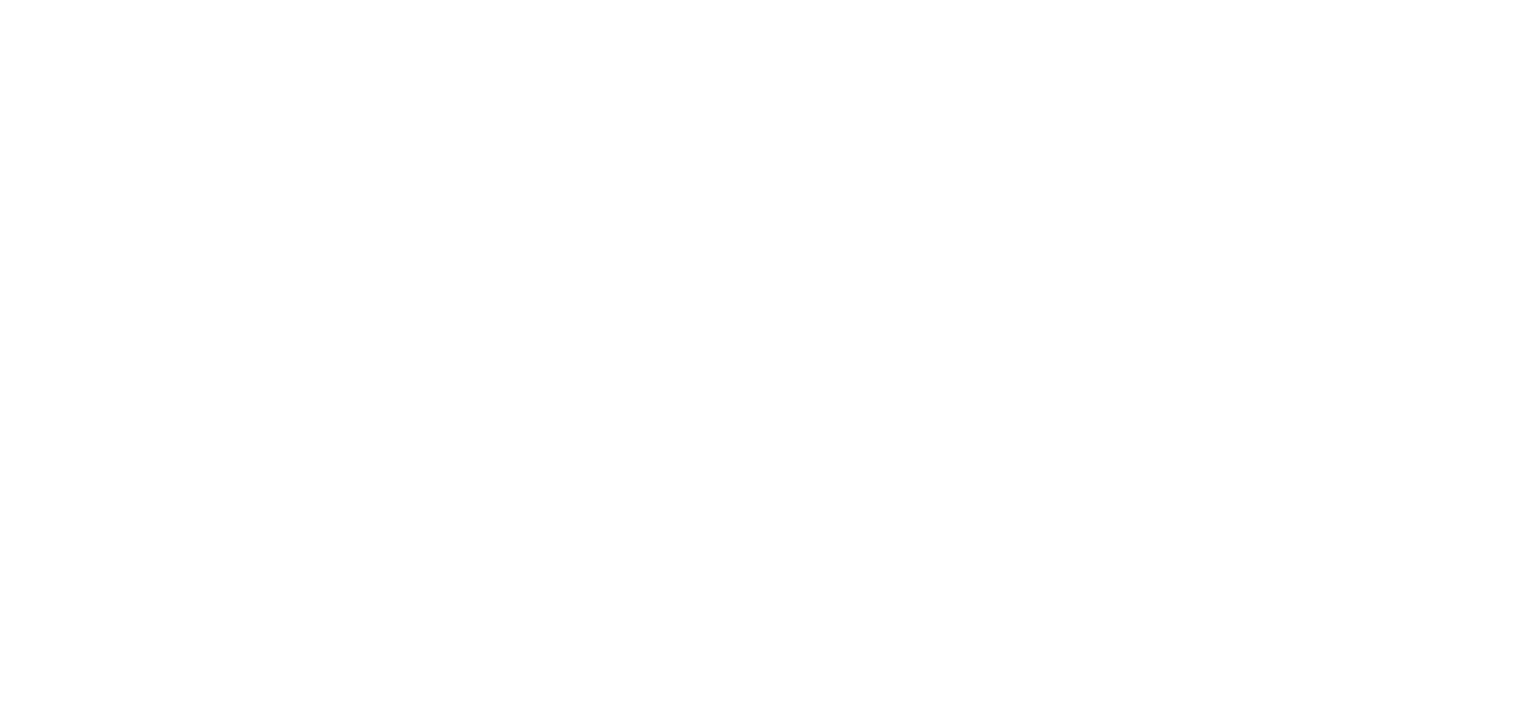 scroll, scrollTop: 0, scrollLeft: 0, axis: both 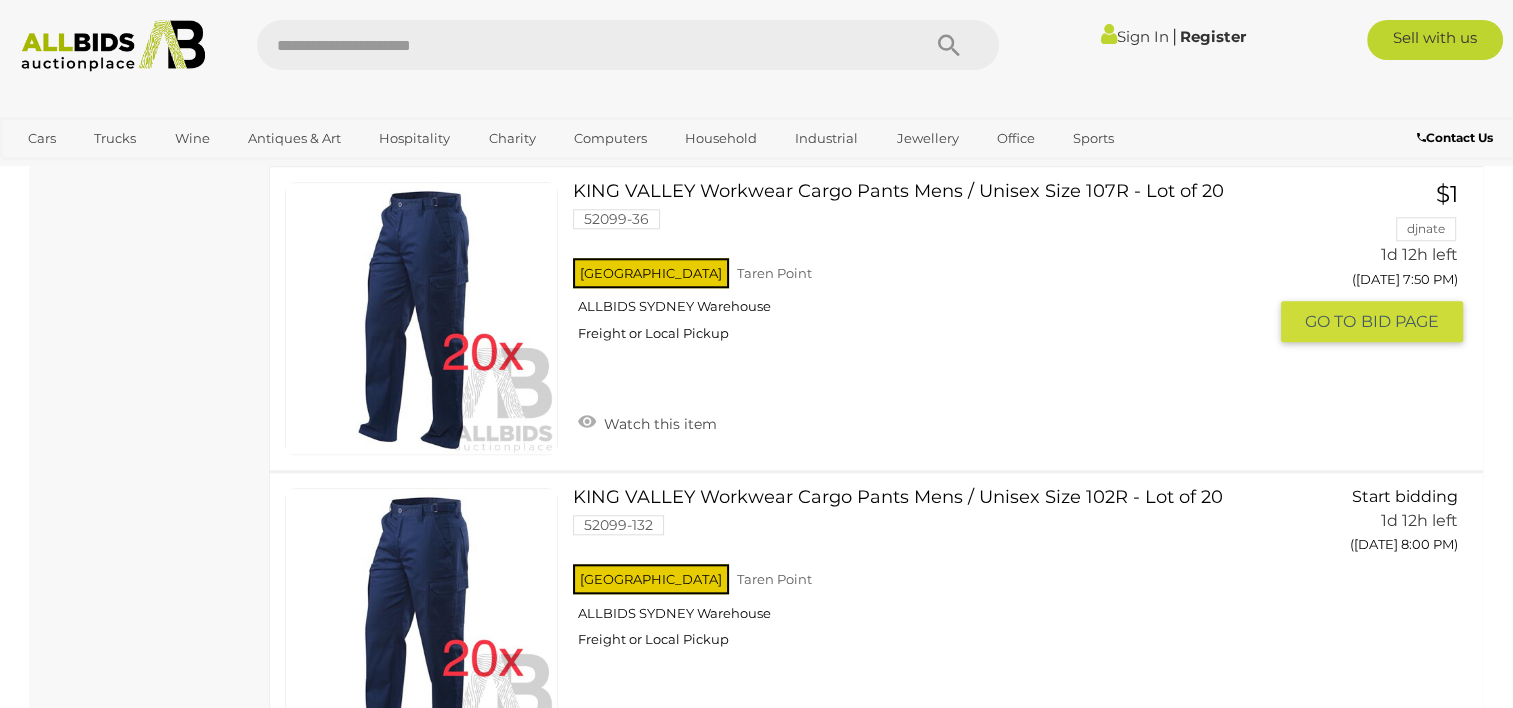 click at bounding box center [421, 318] 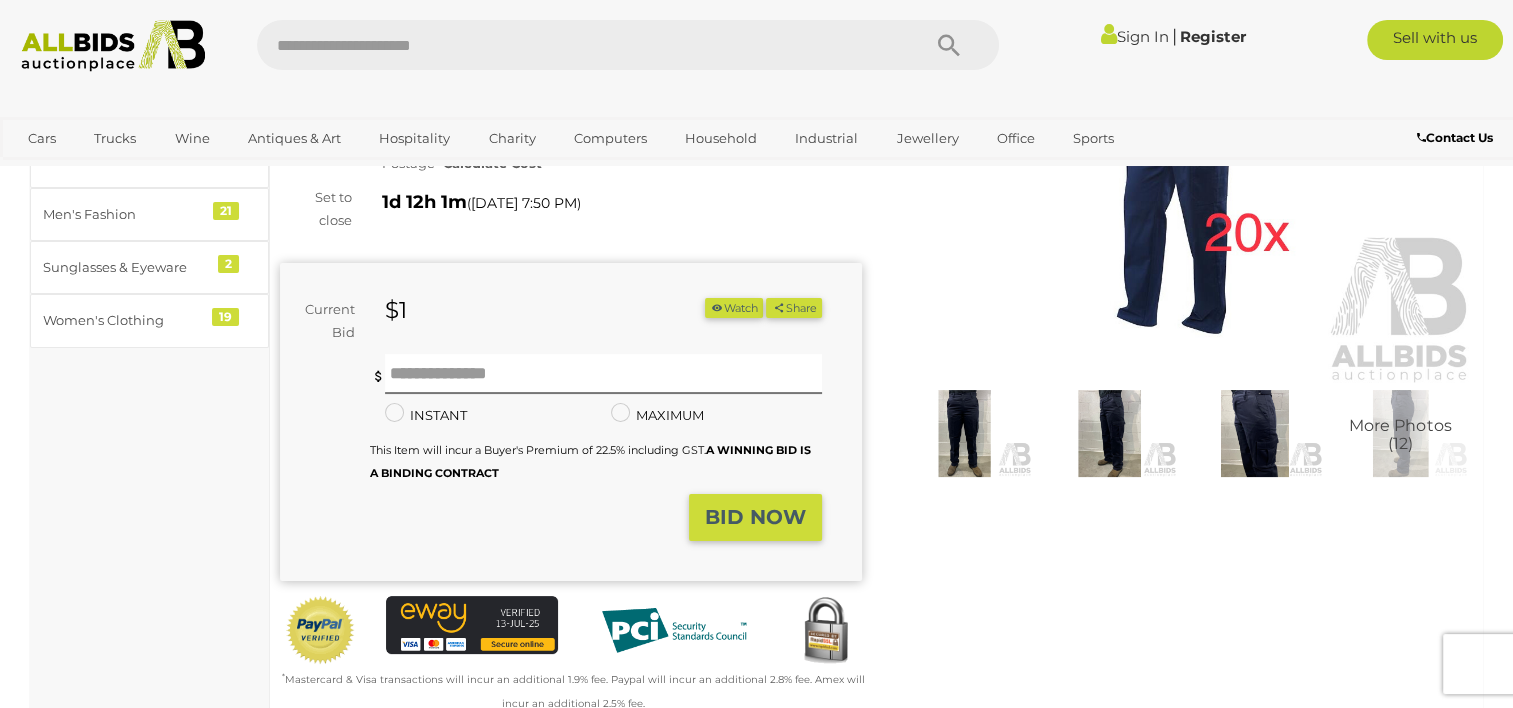 scroll, scrollTop: 280, scrollLeft: 0, axis: vertical 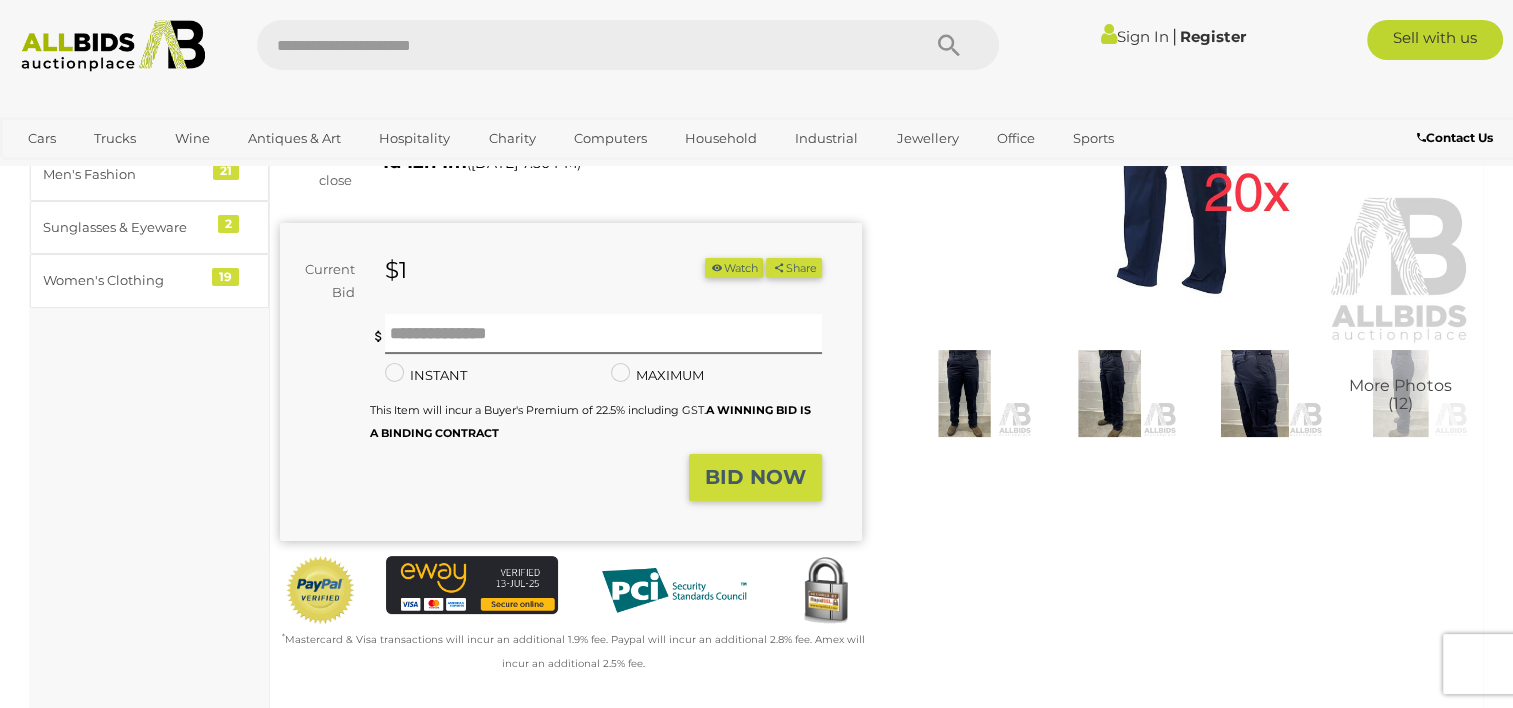click at bounding box center [964, 393] 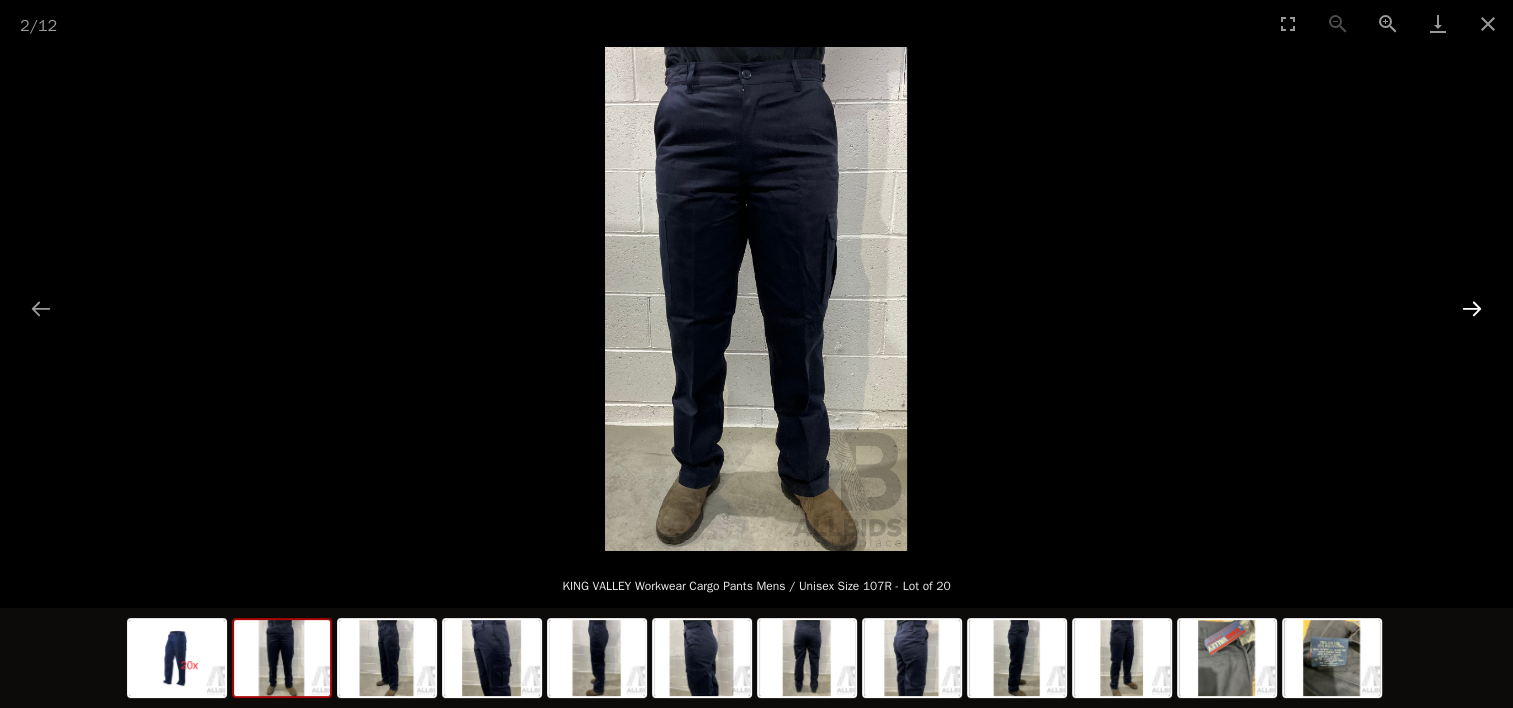 click at bounding box center [1472, 308] 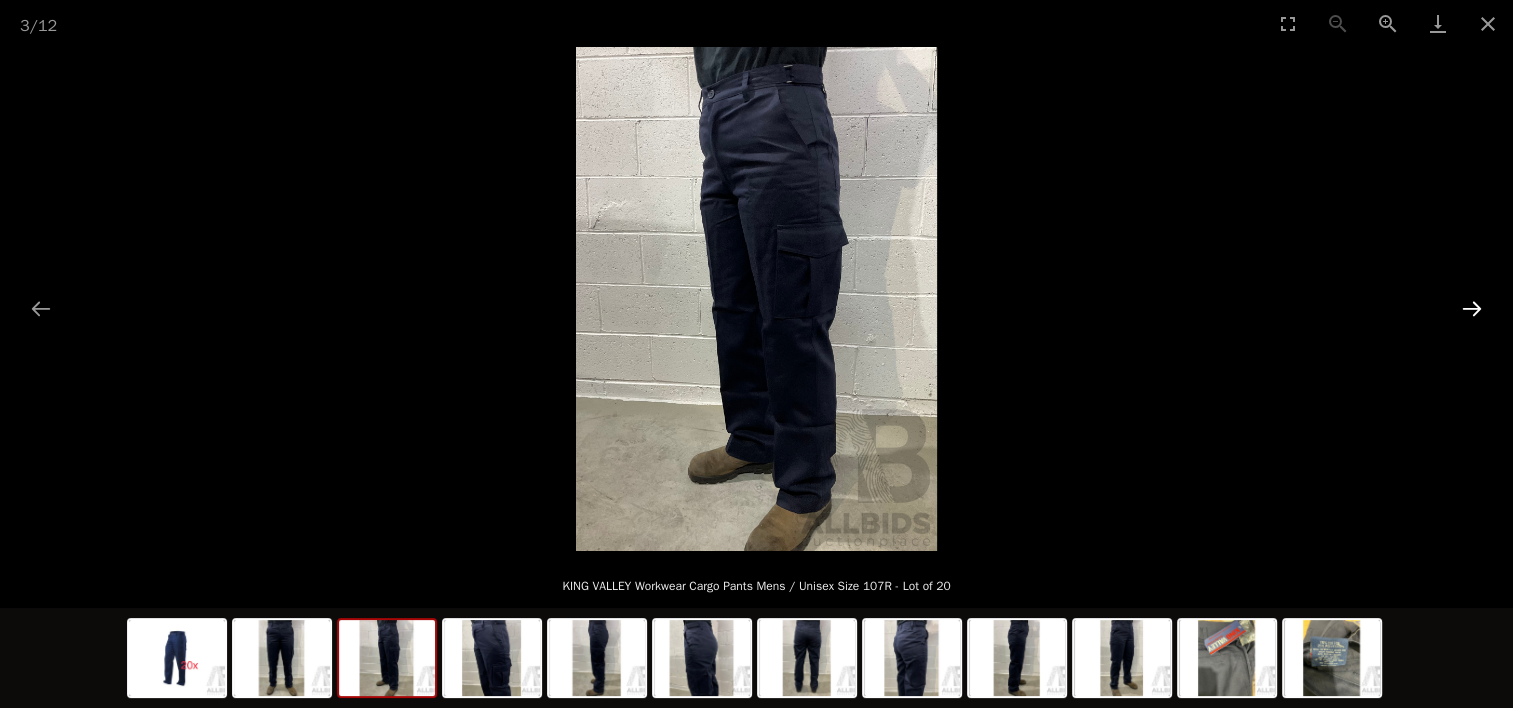 click at bounding box center [1472, 308] 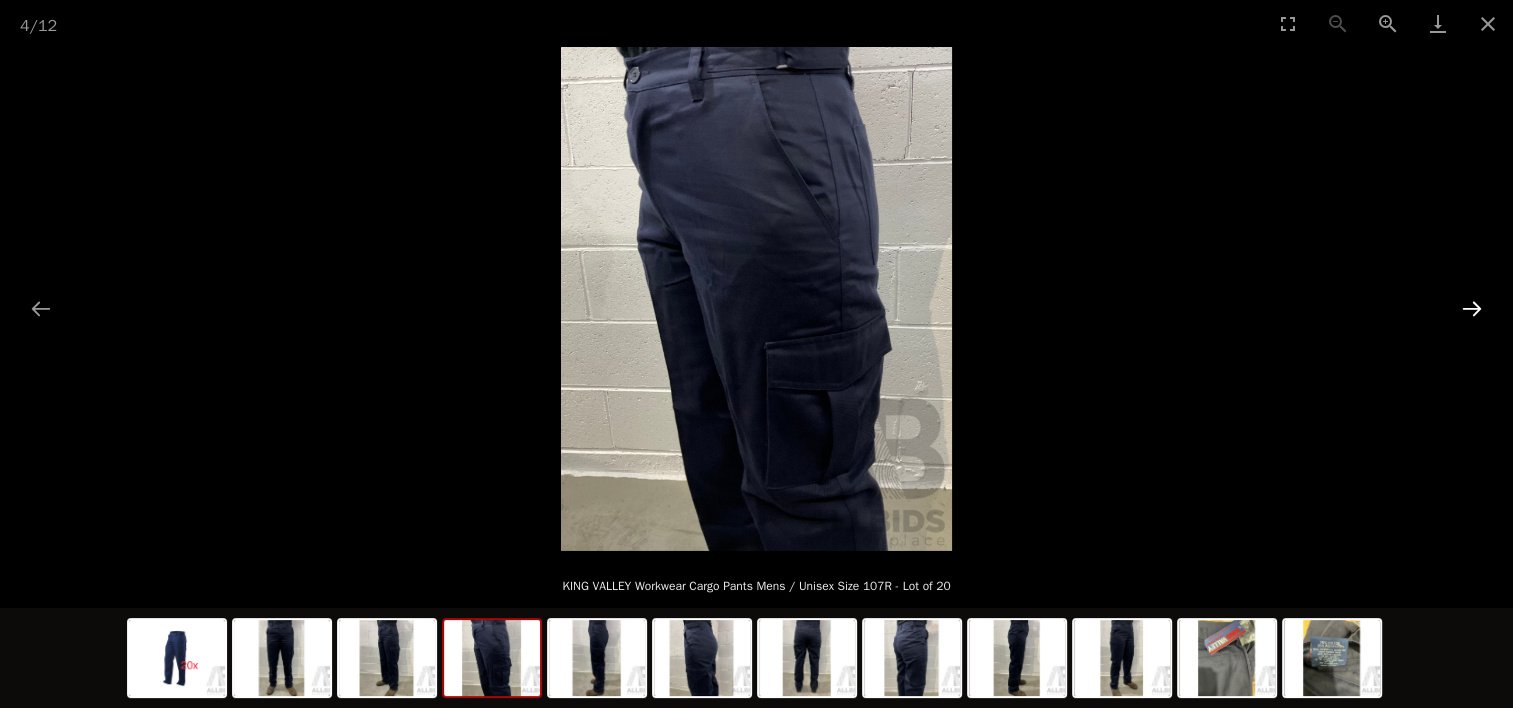 click at bounding box center [1472, 308] 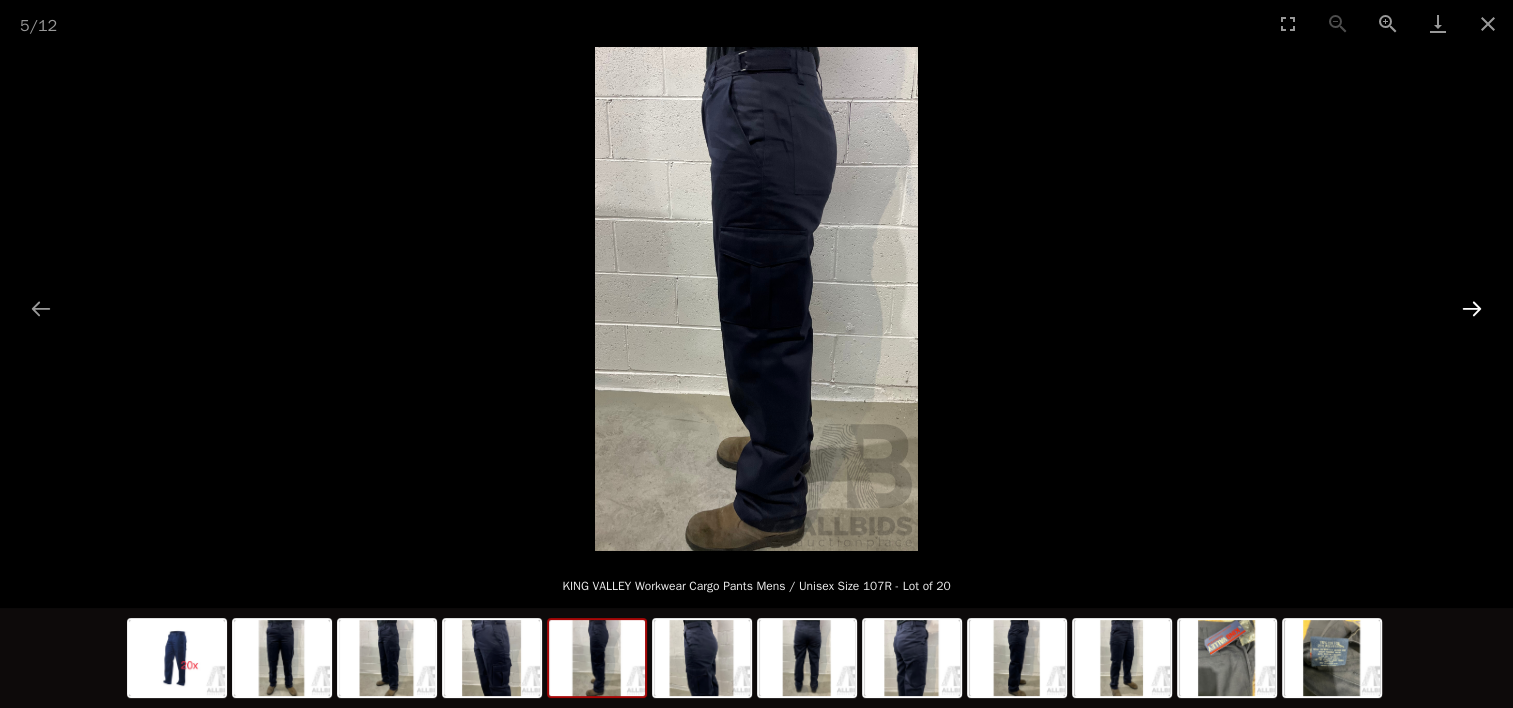 click at bounding box center (1472, 308) 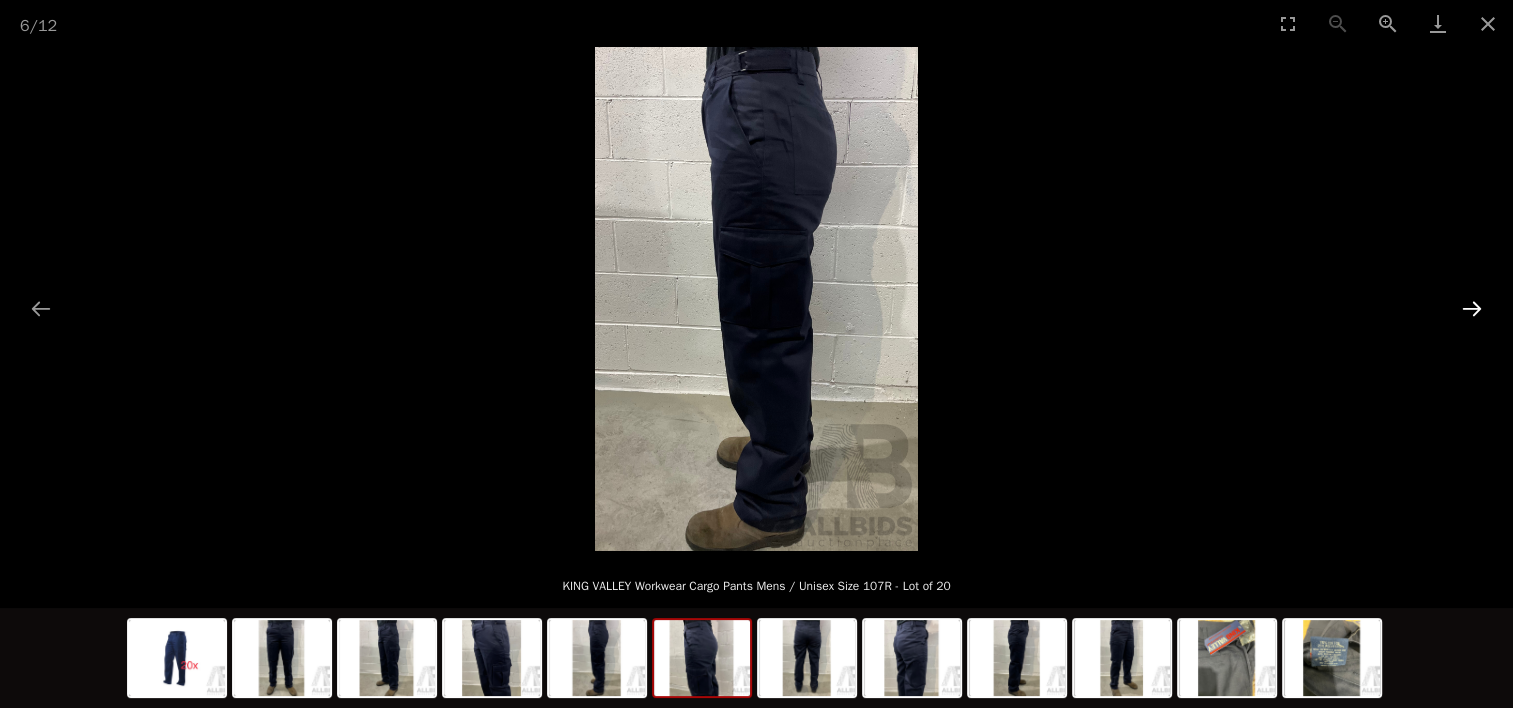 click at bounding box center [1472, 308] 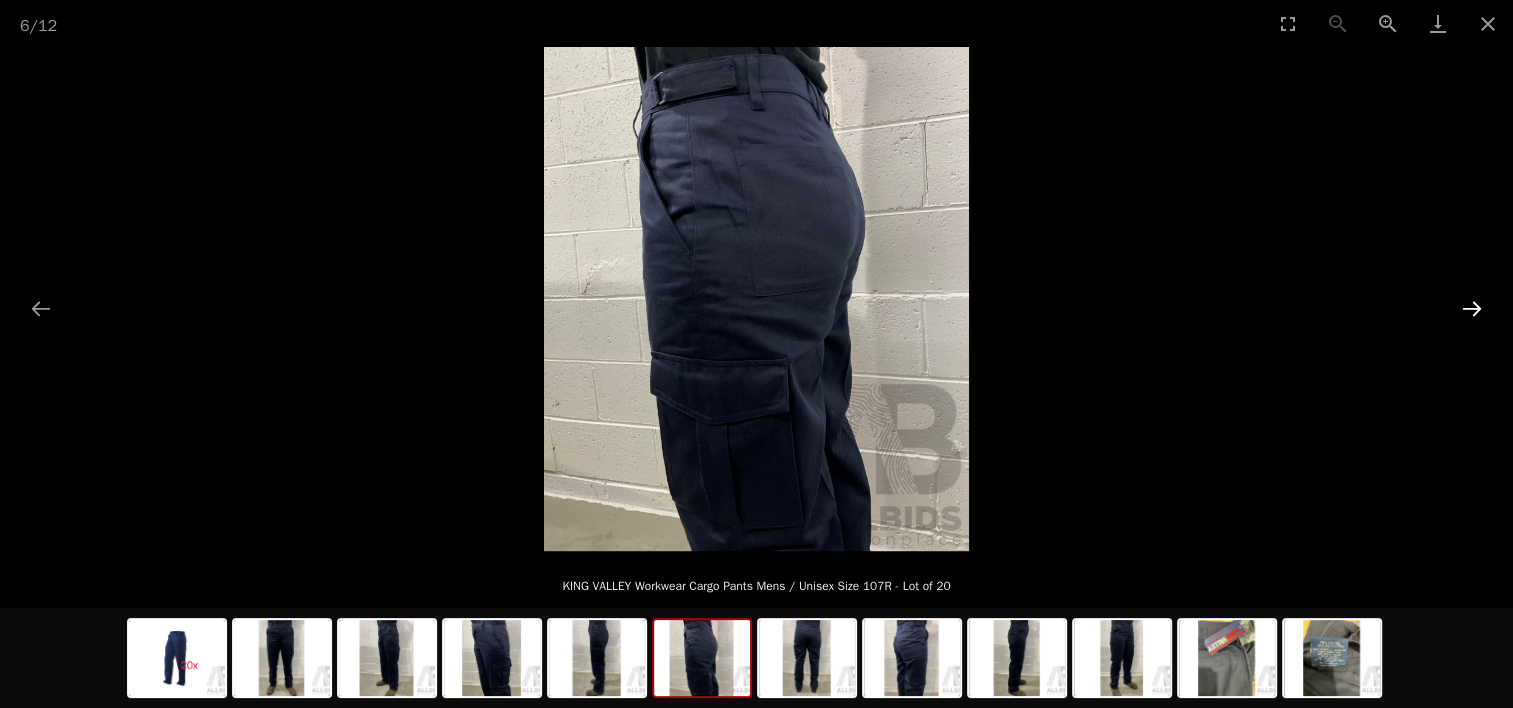 click at bounding box center (1472, 308) 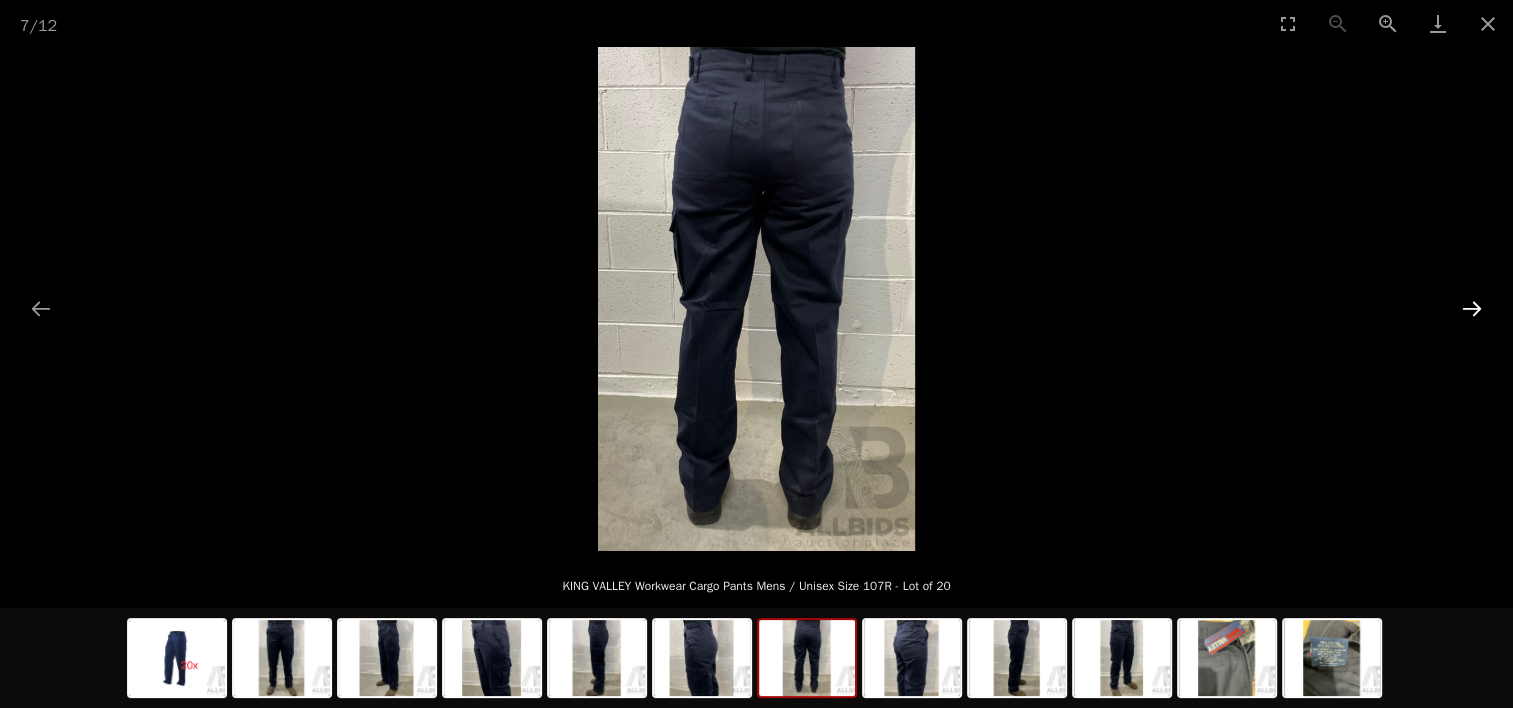 click at bounding box center [1472, 308] 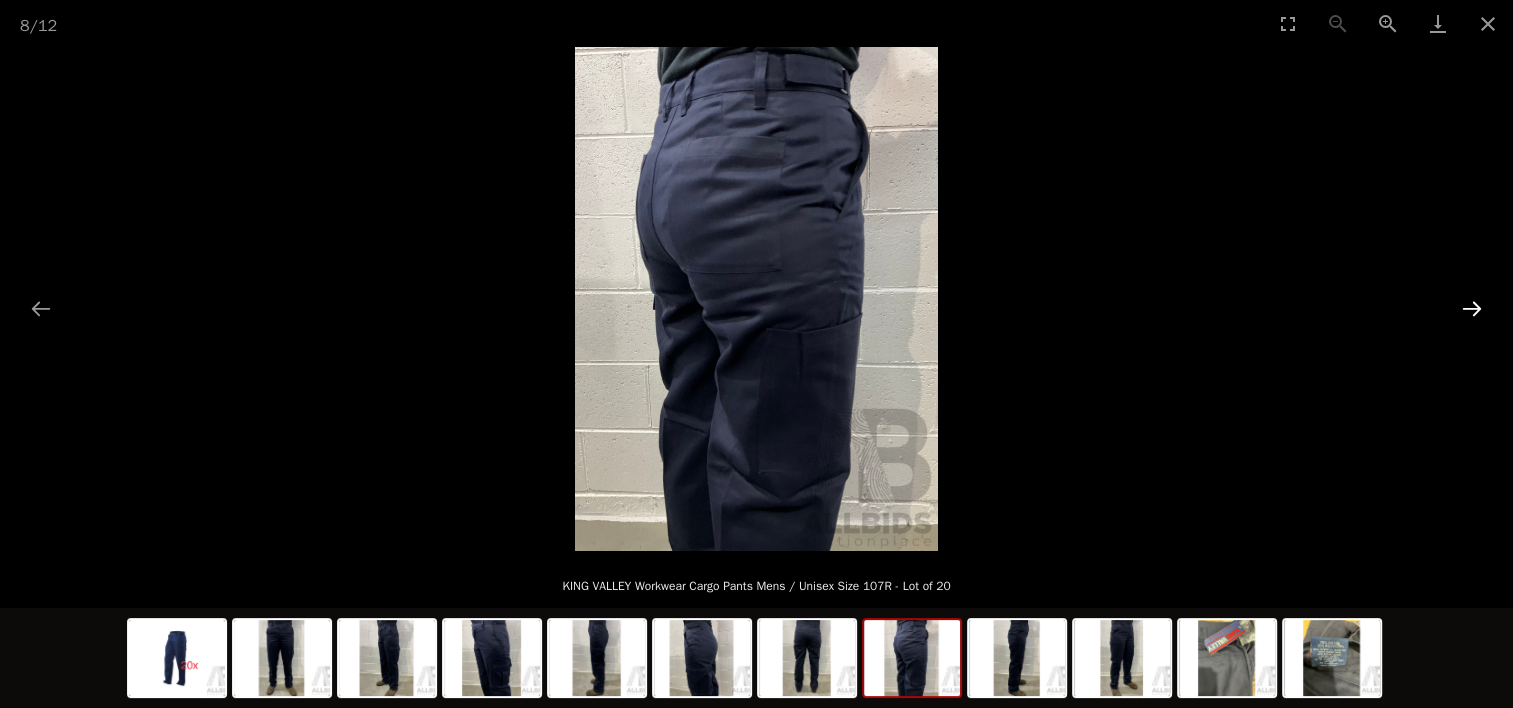 click at bounding box center [1472, 308] 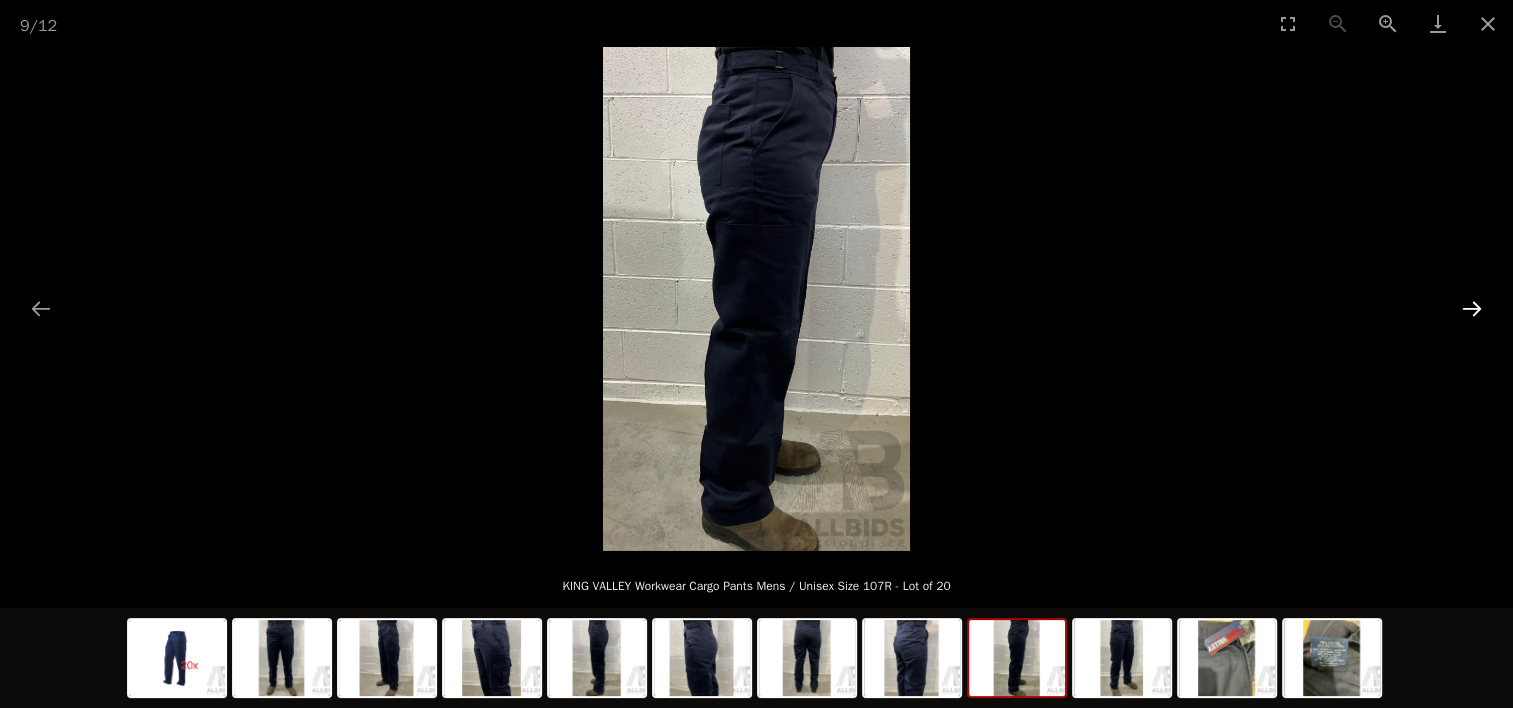 click at bounding box center (1472, 308) 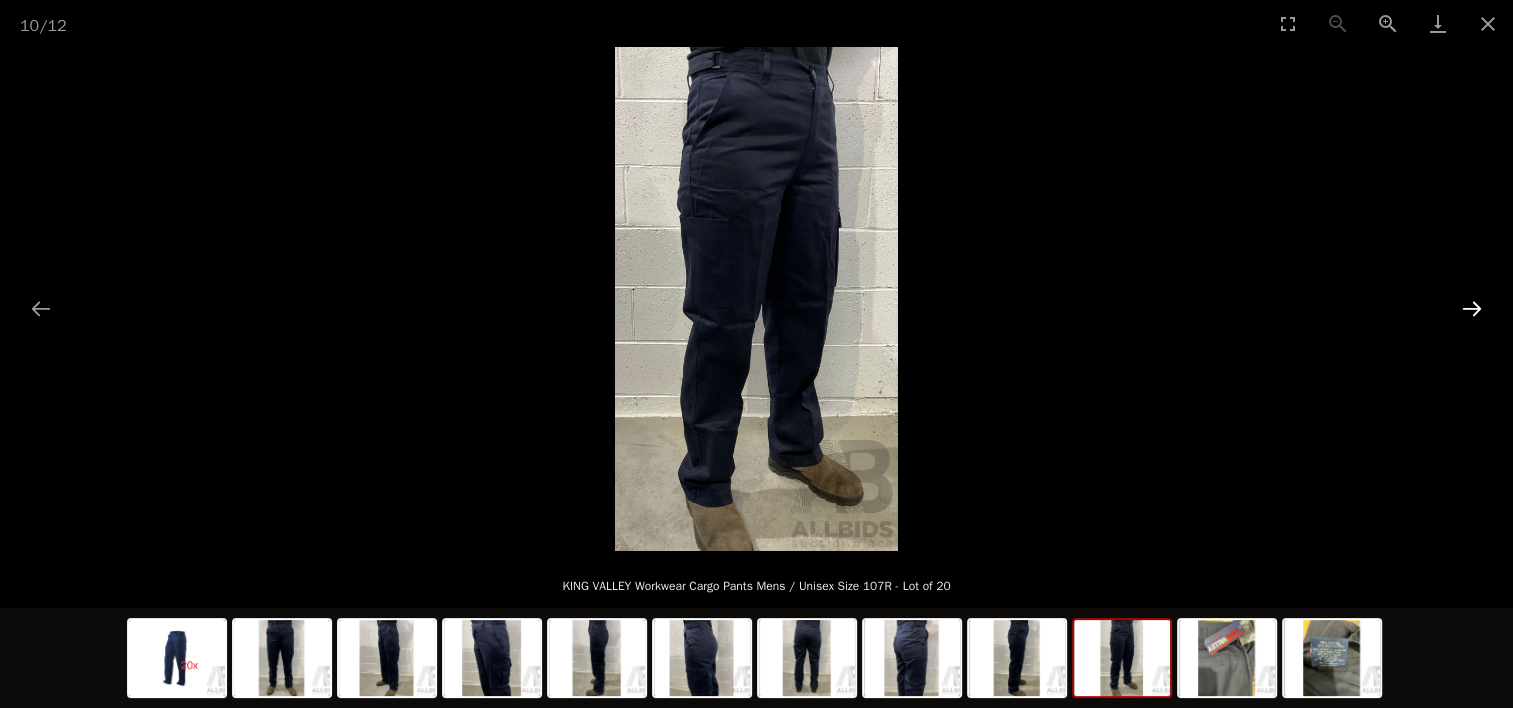 click at bounding box center [1472, 308] 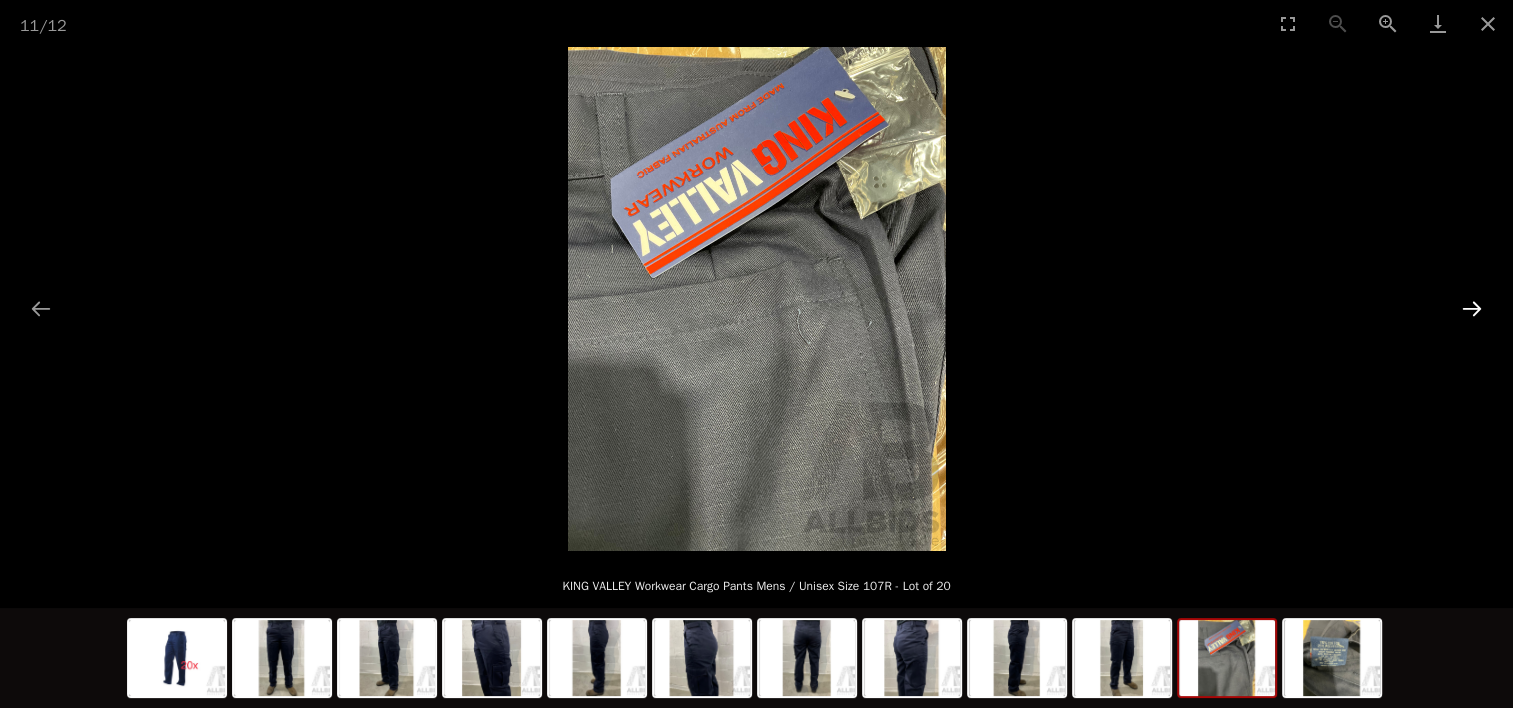 click at bounding box center (1472, 308) 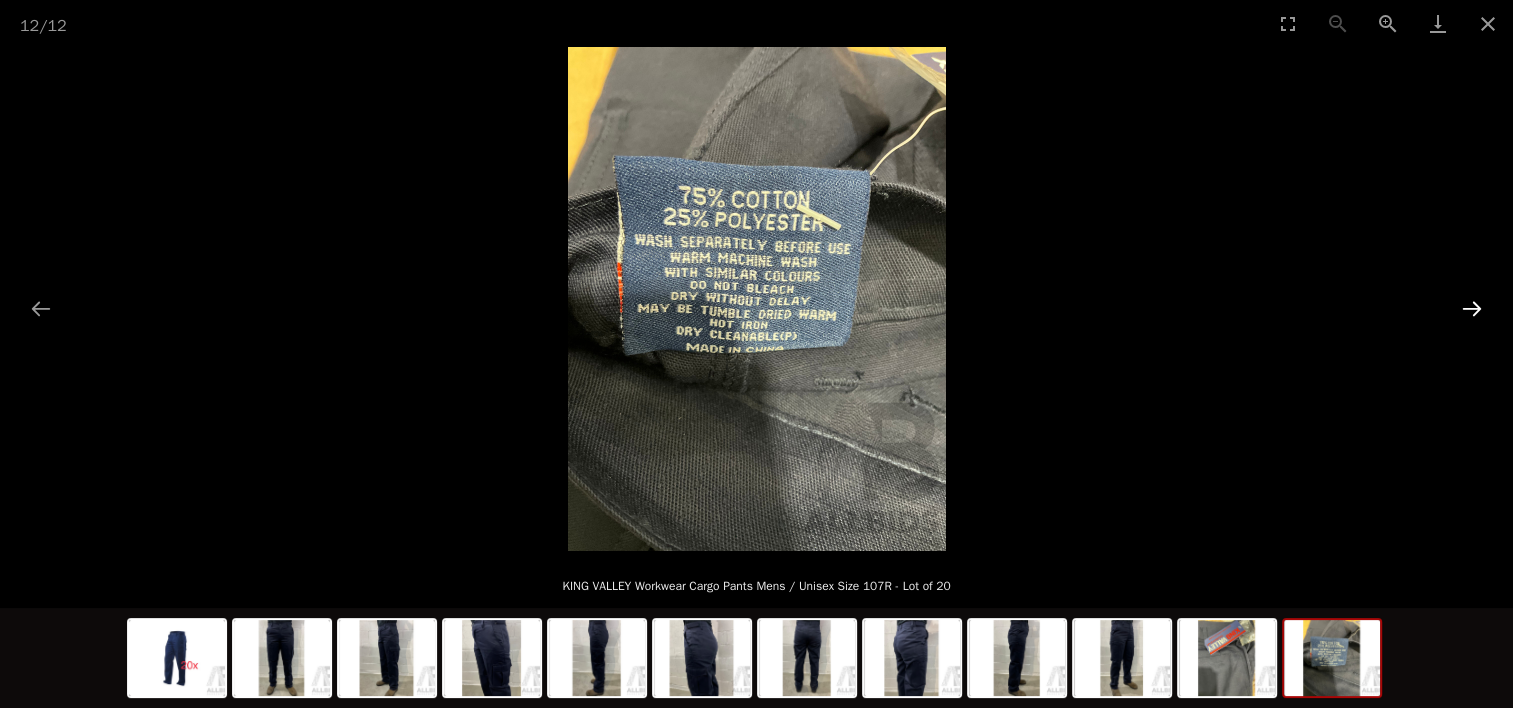 click at bounding box center [1472, 308] 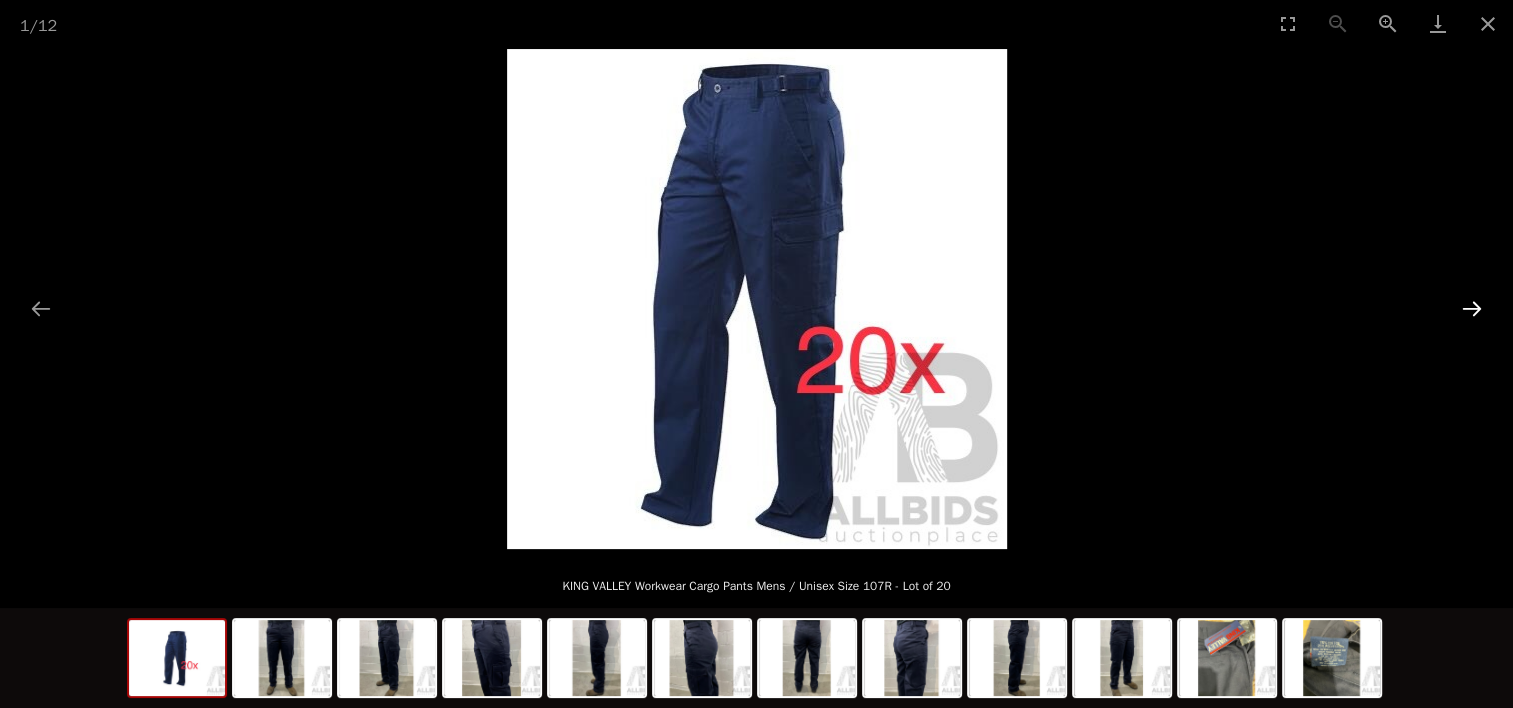 click at bounding box center (1472, 308) 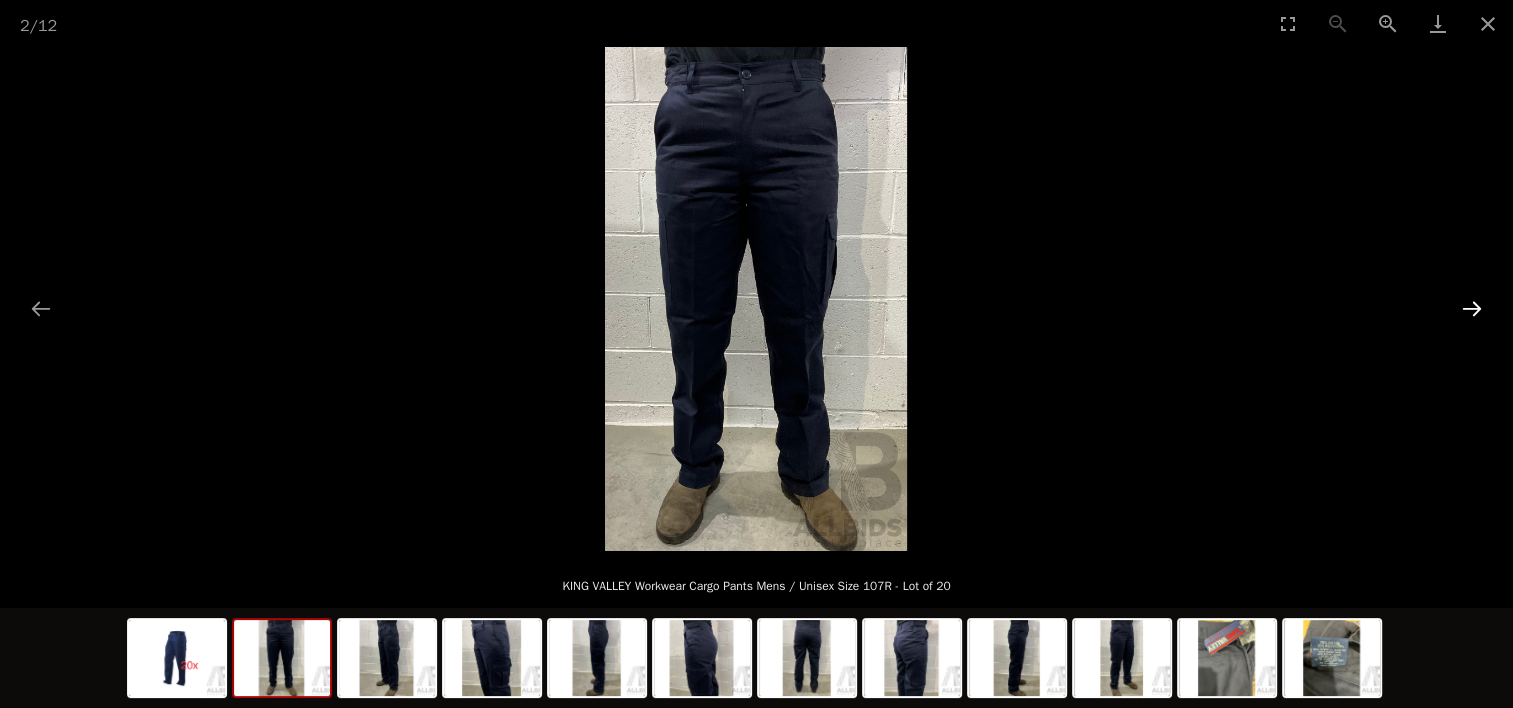 click at bounding box center [1472, 308] 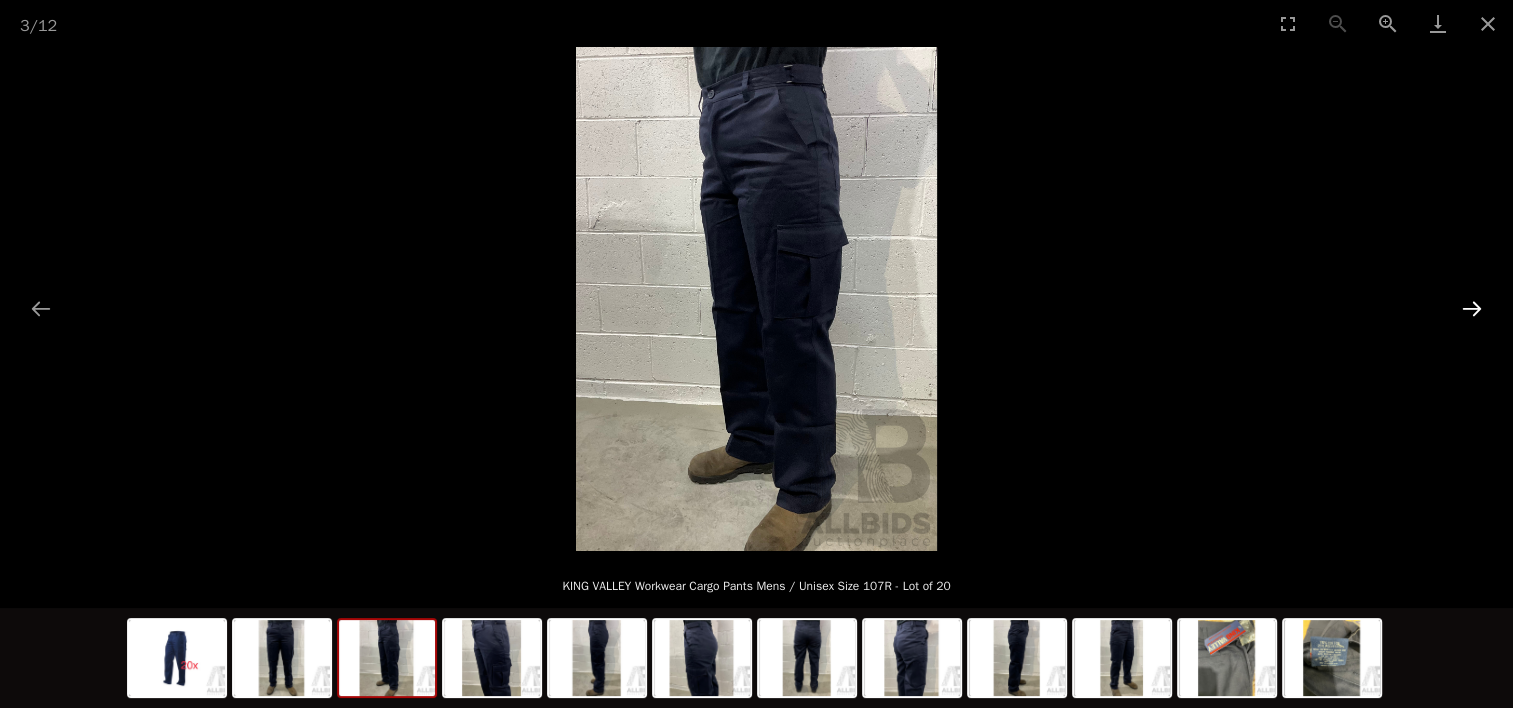click at bounding box center (1472, 308) 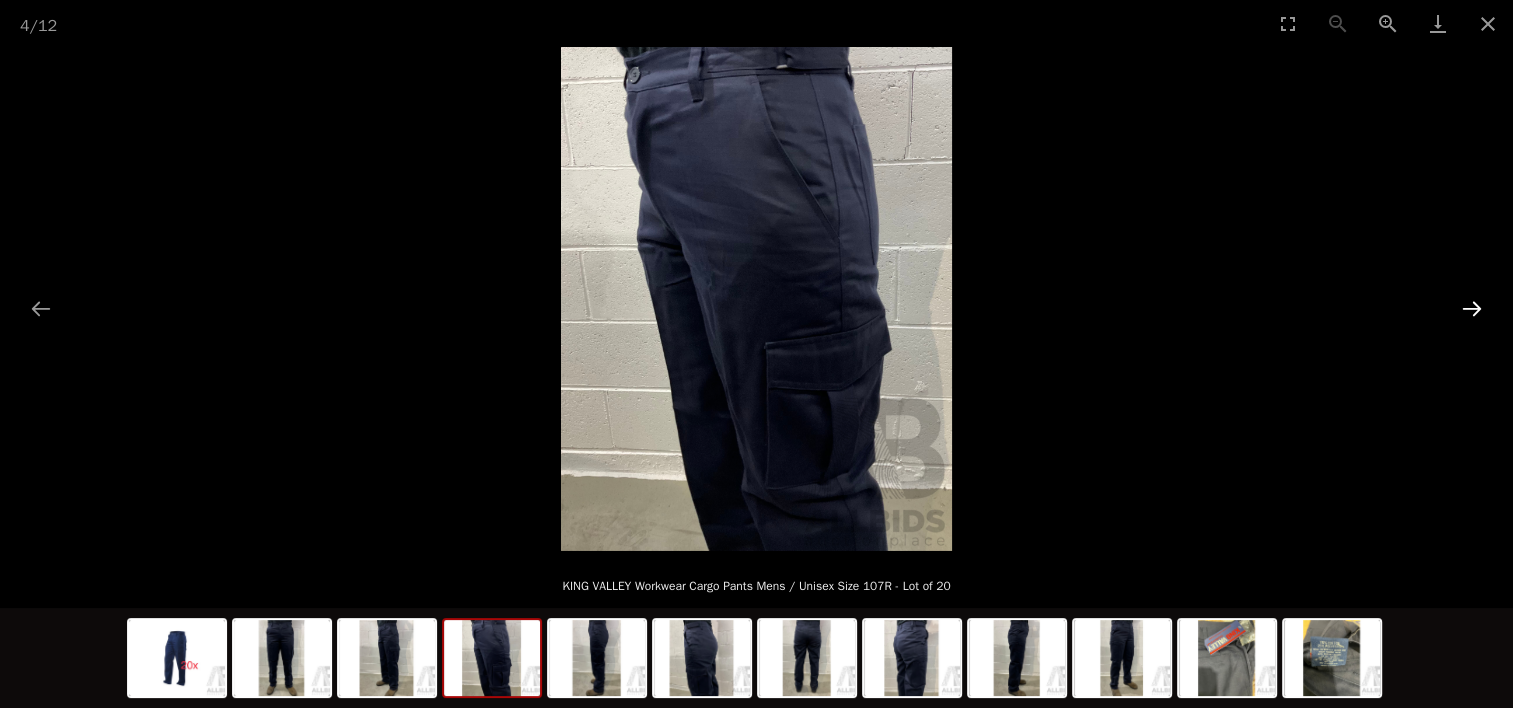 click at bounding box center (1472, 308) 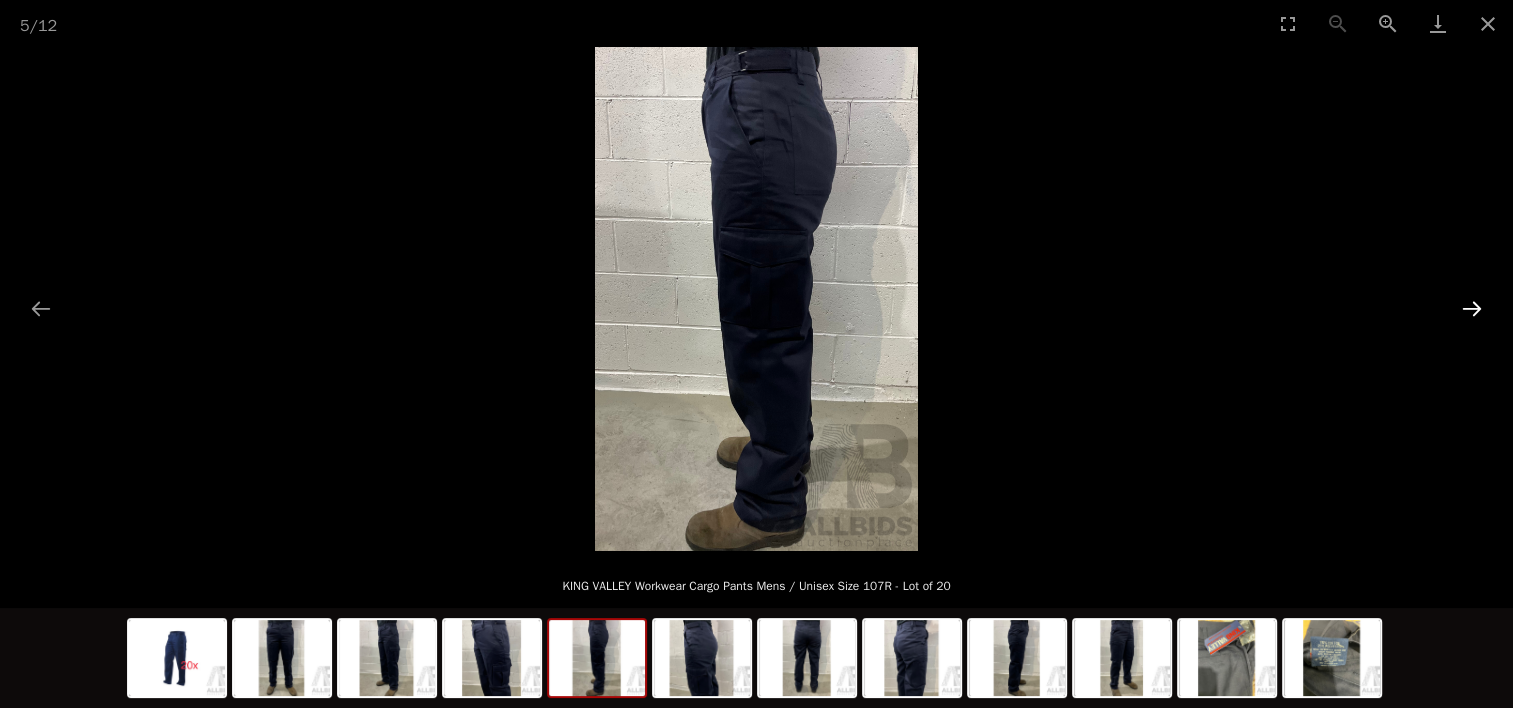 click at bounding box center (1472, 308) 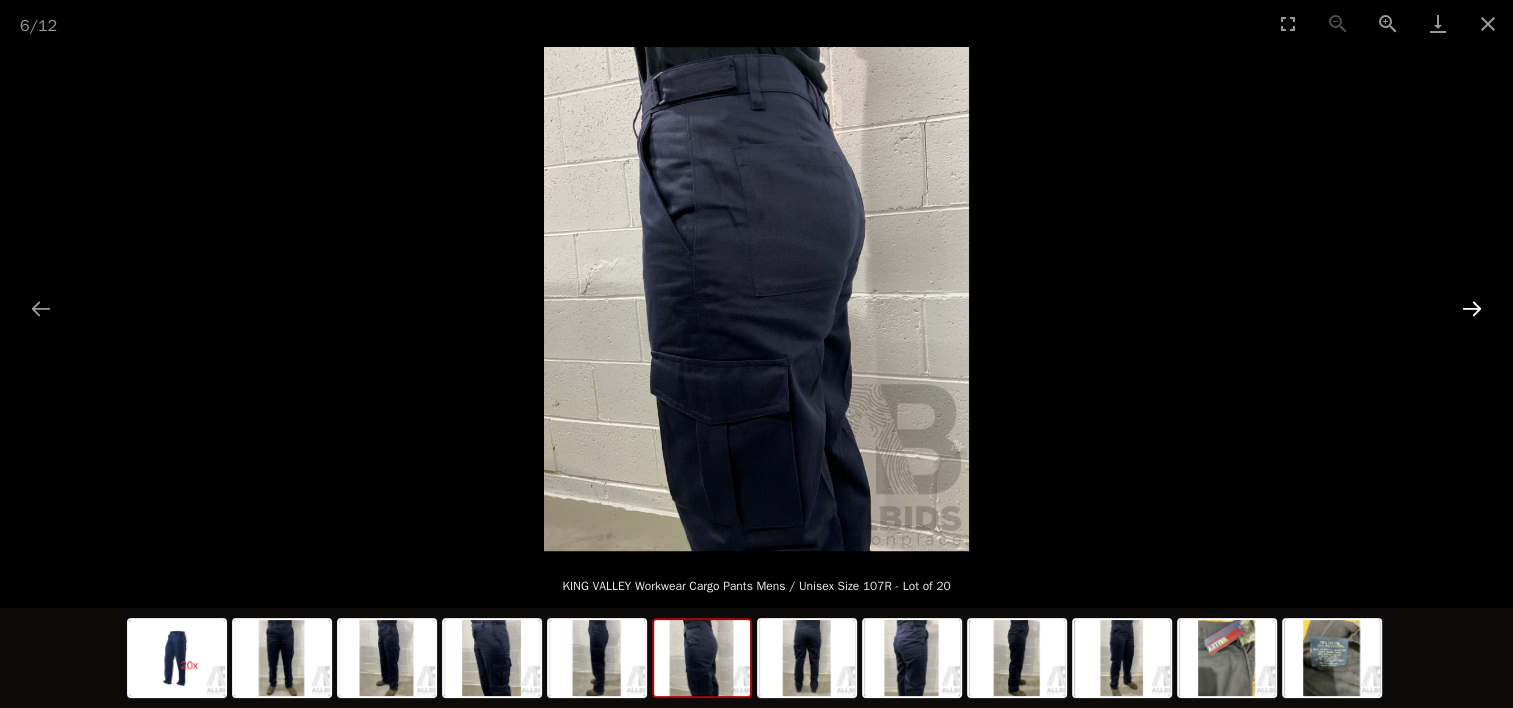click at bounding box center (1472, 308) 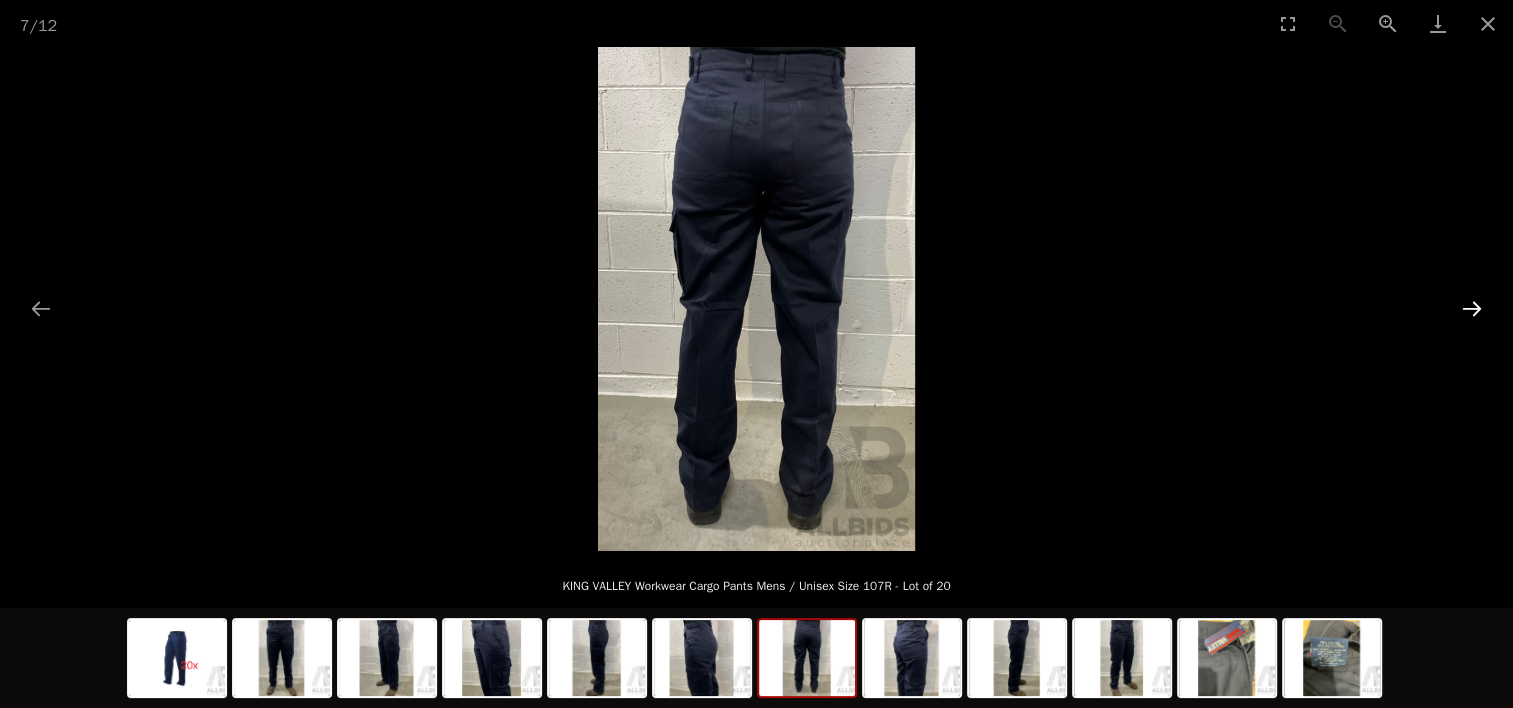 click at bounding box center [1472, 308] 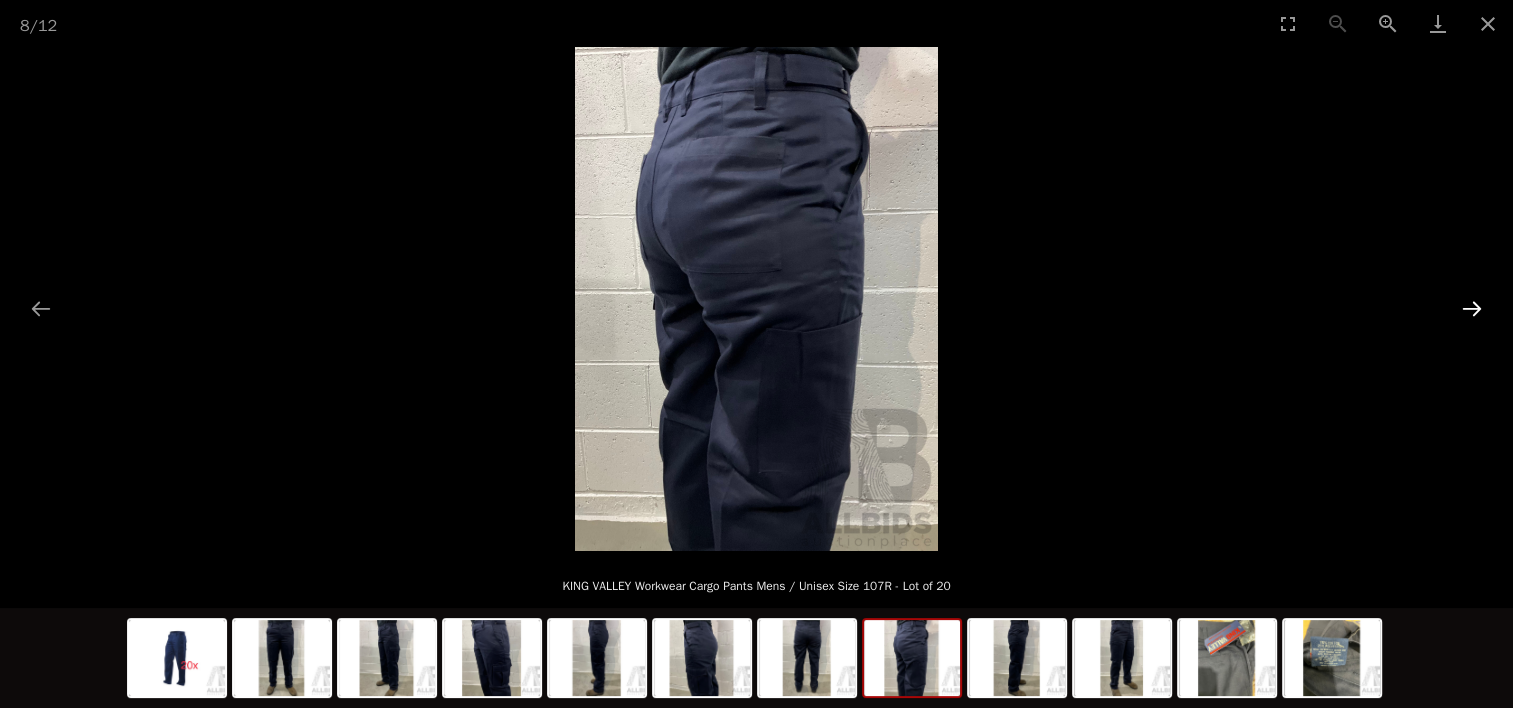 click at bounding box center [1472, 308] 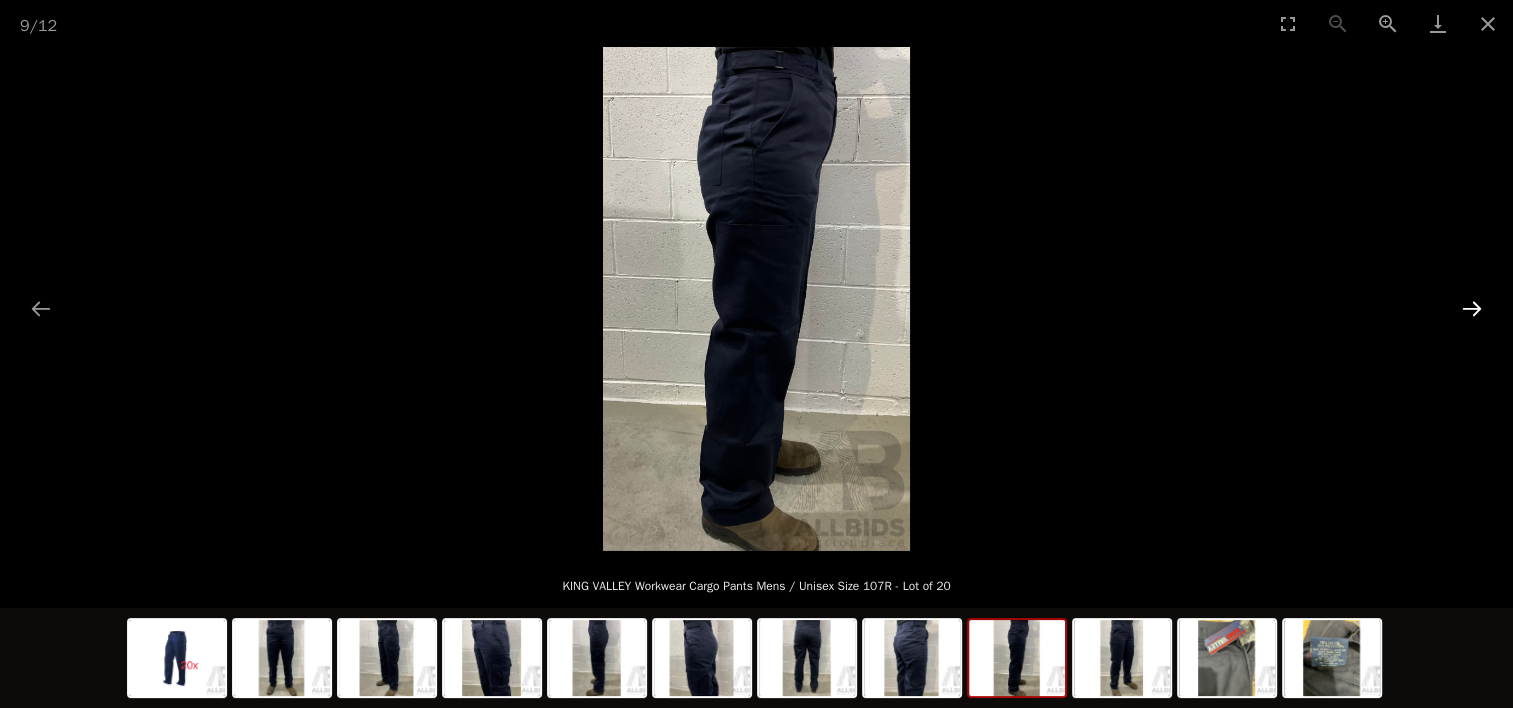 click at bounding box center (1472, 308) 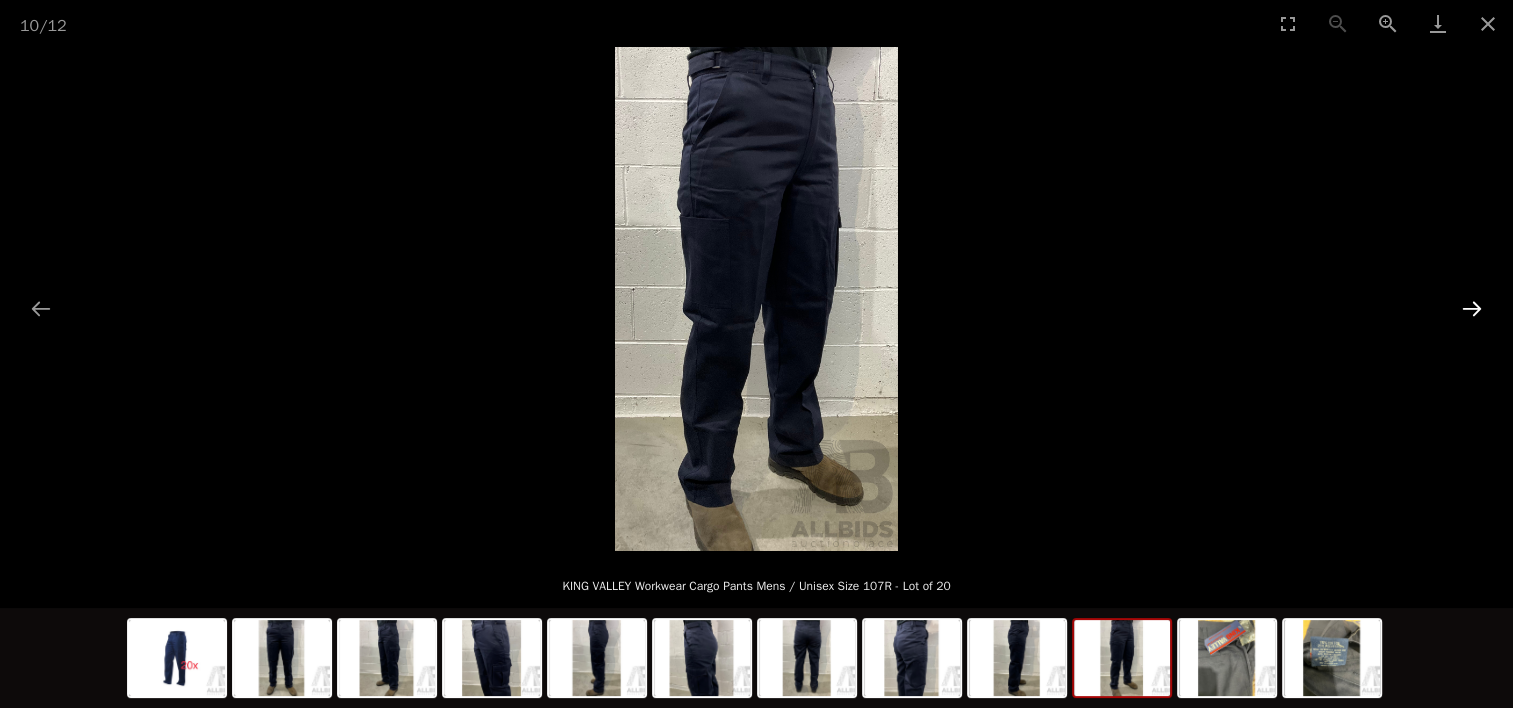 click at bounding box center (1472, 308) 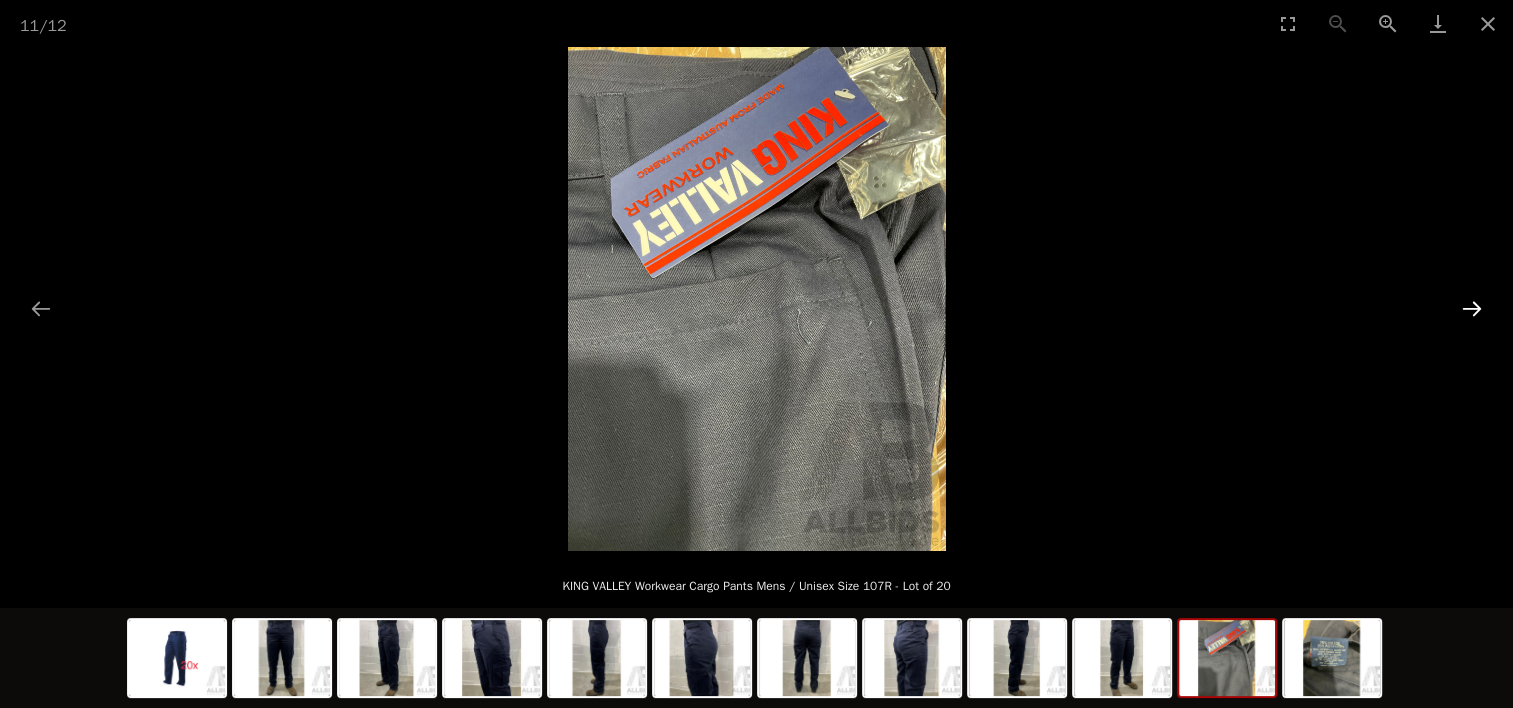 click at bounding box center [1472, 308] 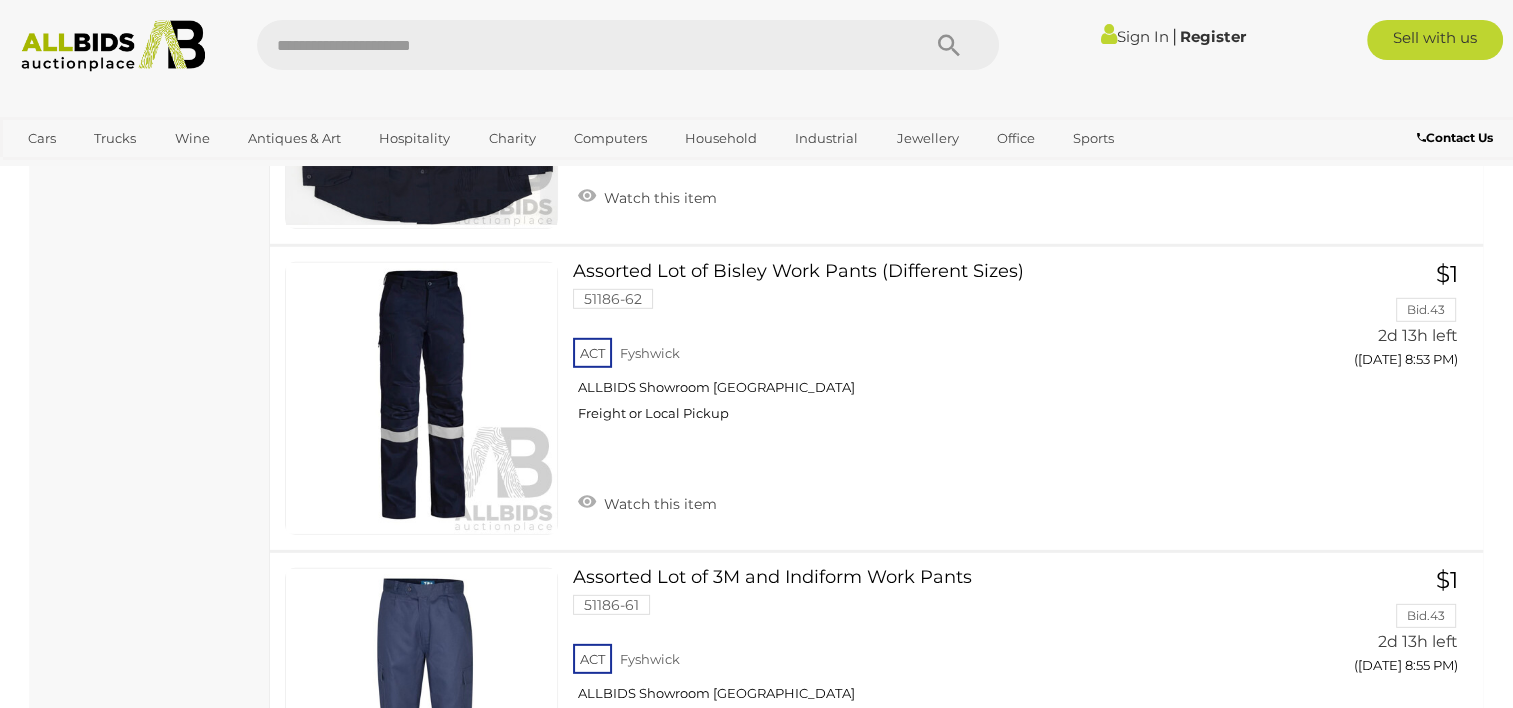 scroll, scrollTop: 5778, scrollLeft: 0, axis: vertical 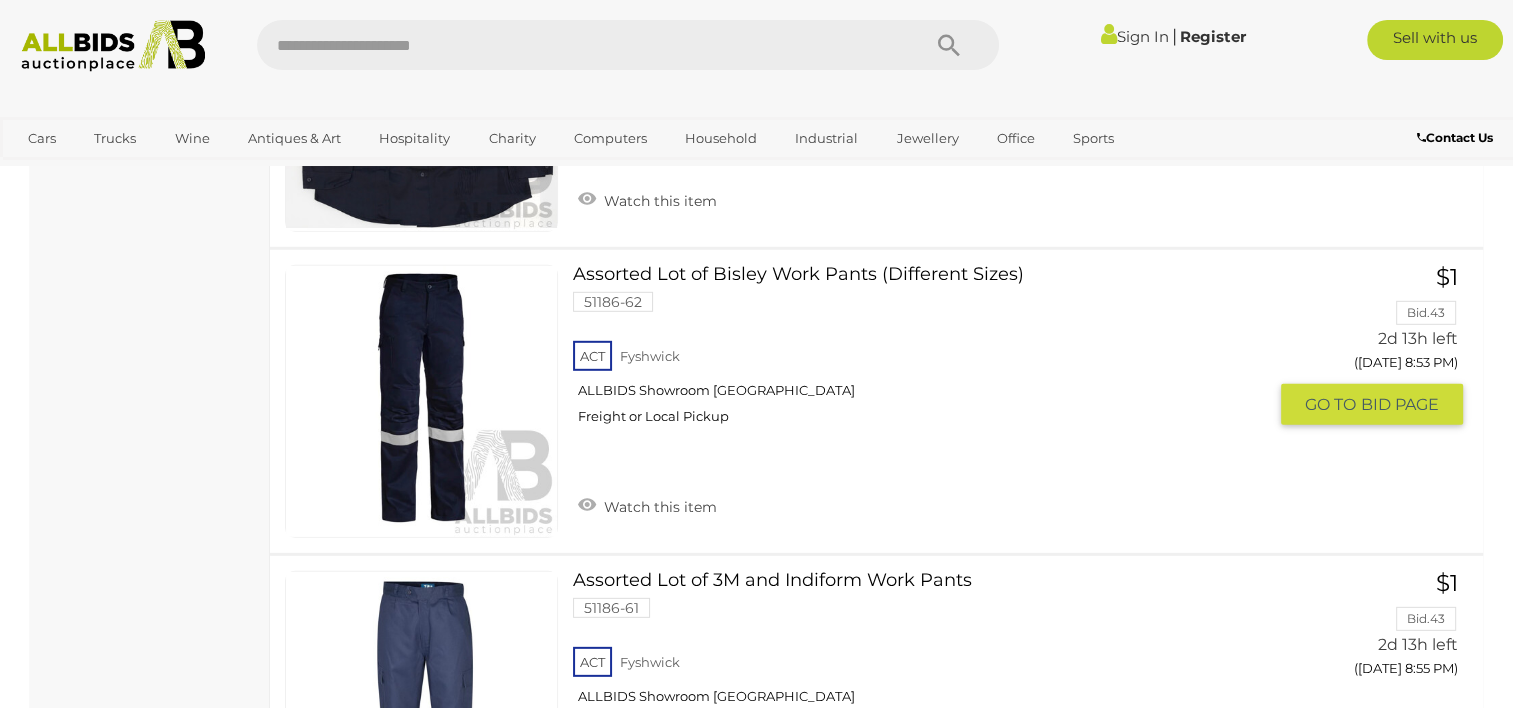 click at bounding box center (421, 401) 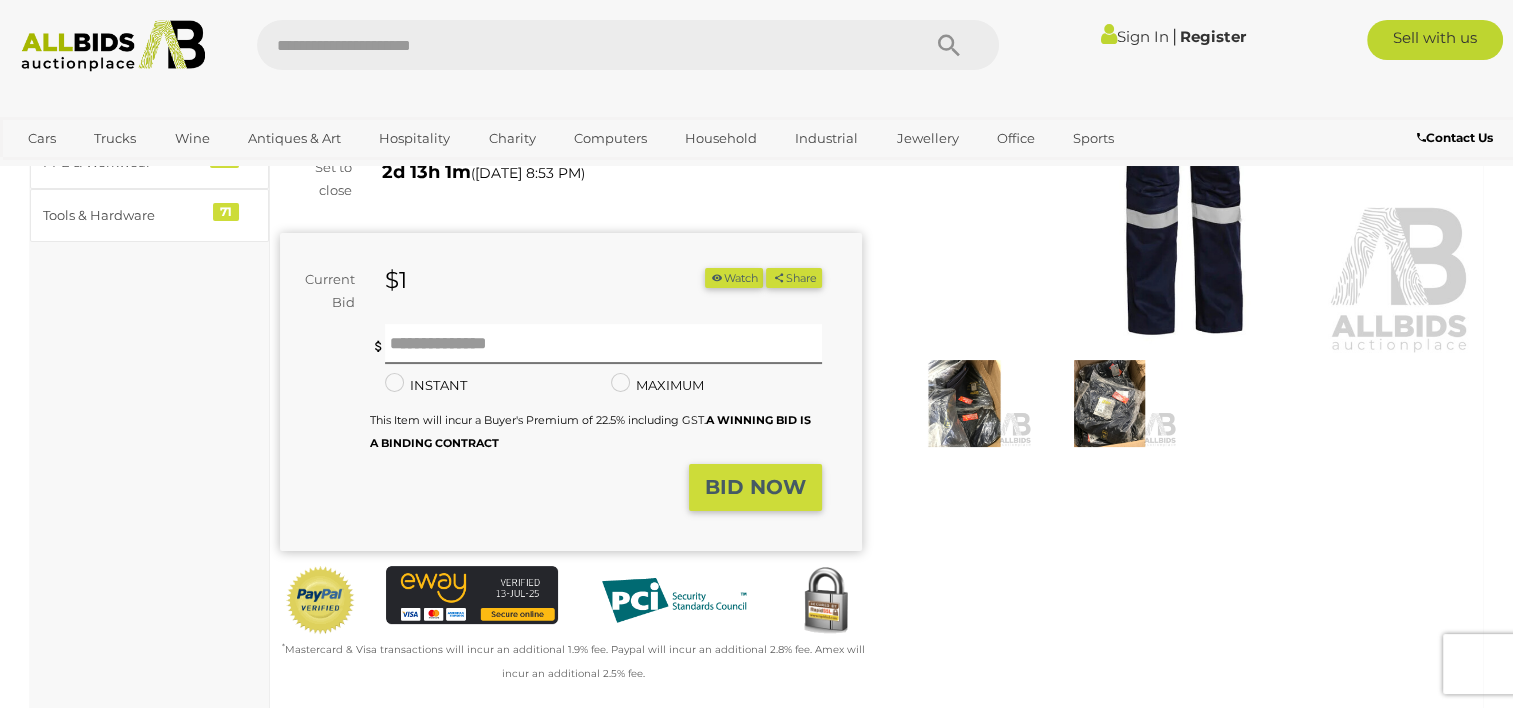 scroll, scrollTop: 280, scrollLeft: 0, axis: vertical 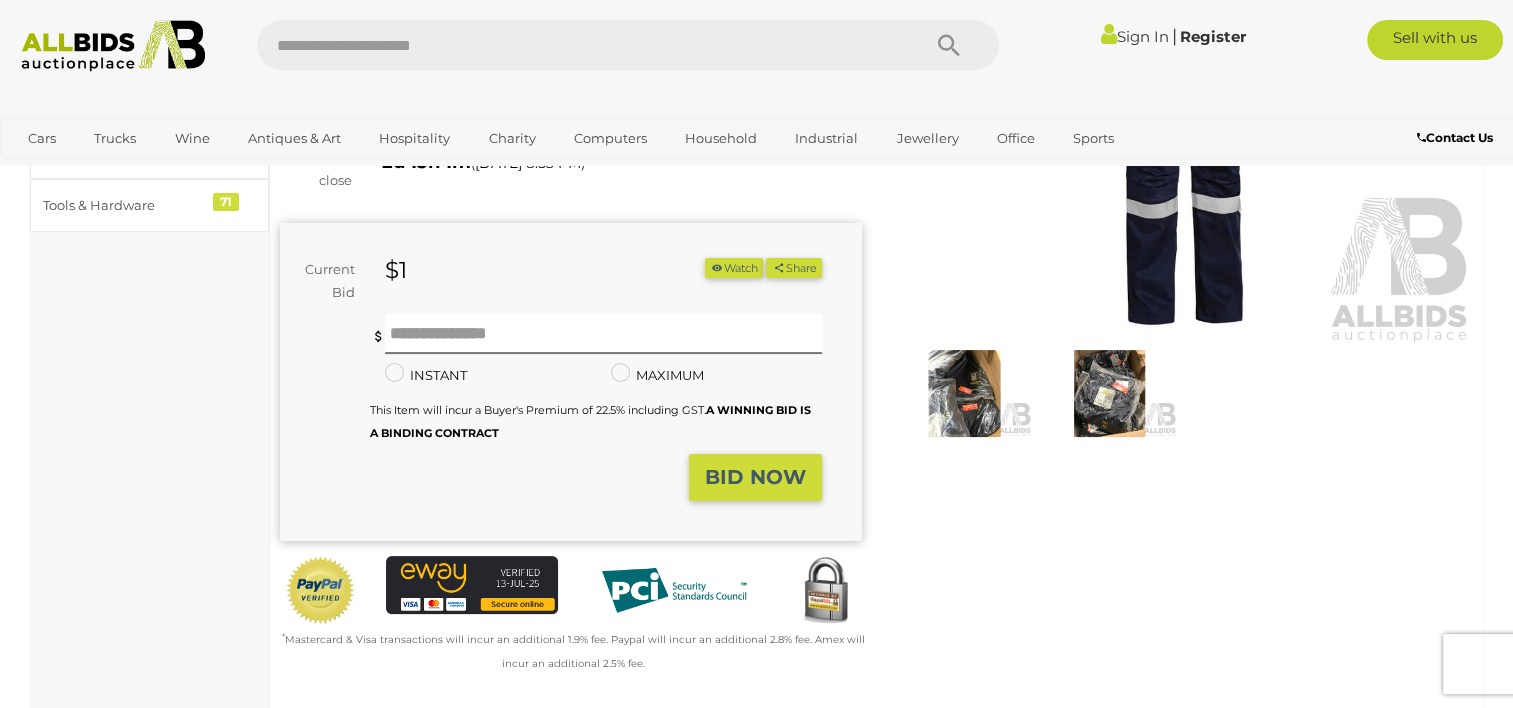 click at bounding box center (964, 393) 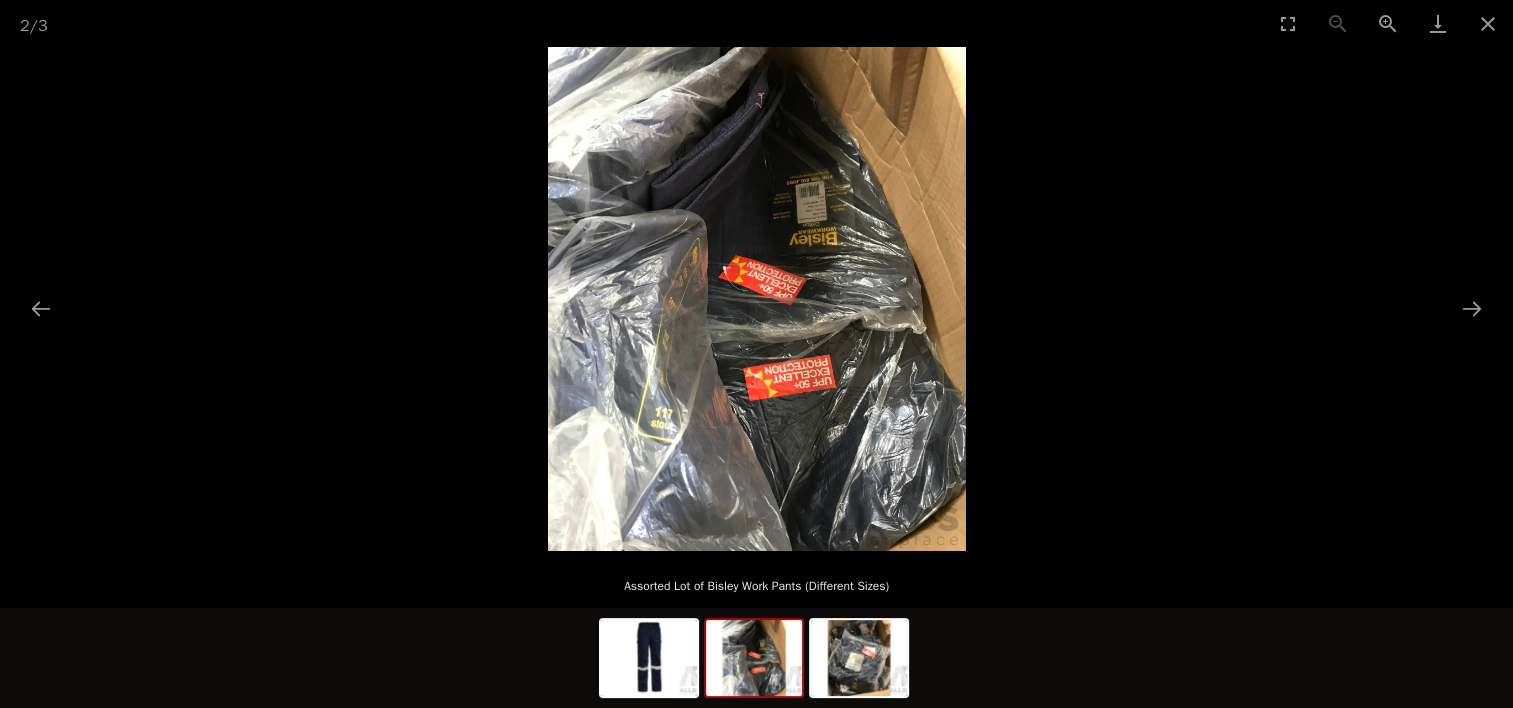 click at bounding box center [754, 658] 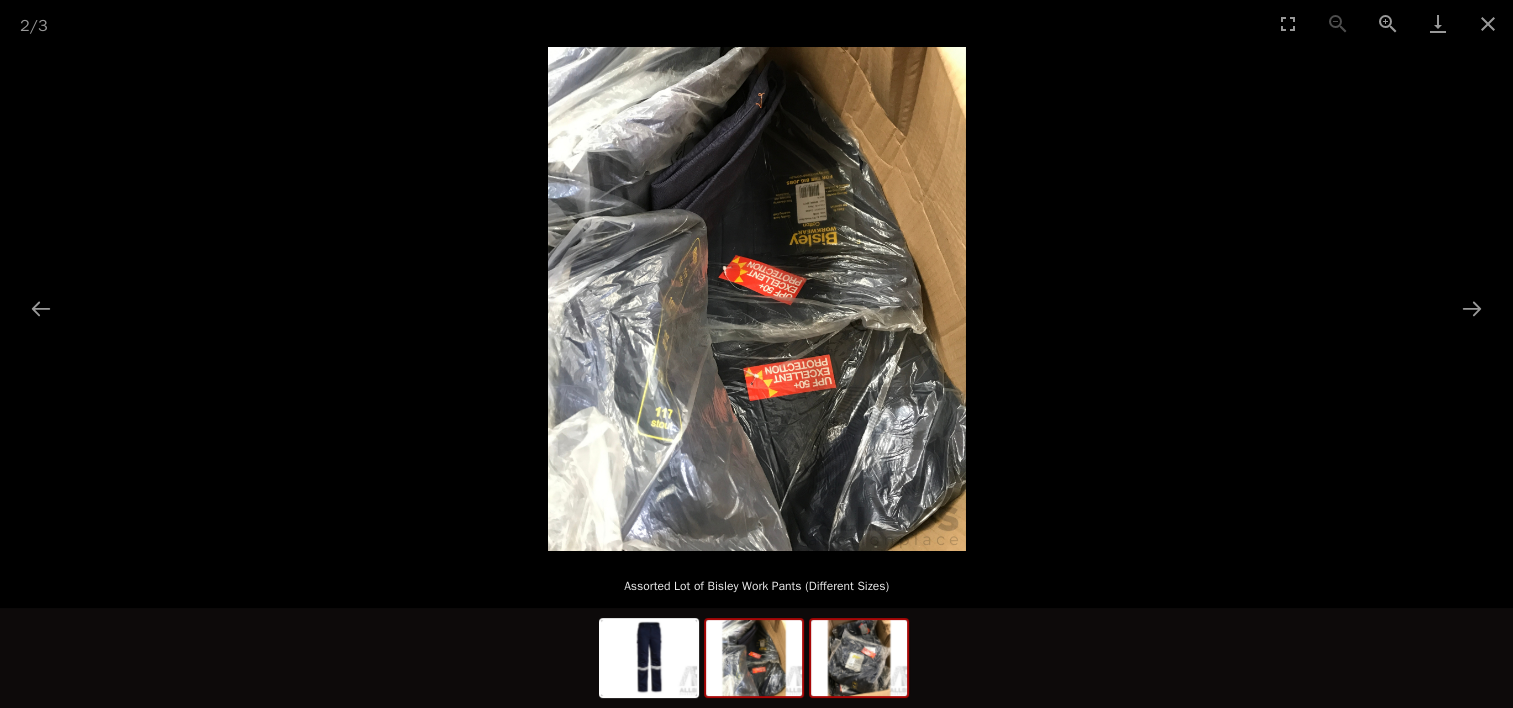 click at bounding box center [859, 658] 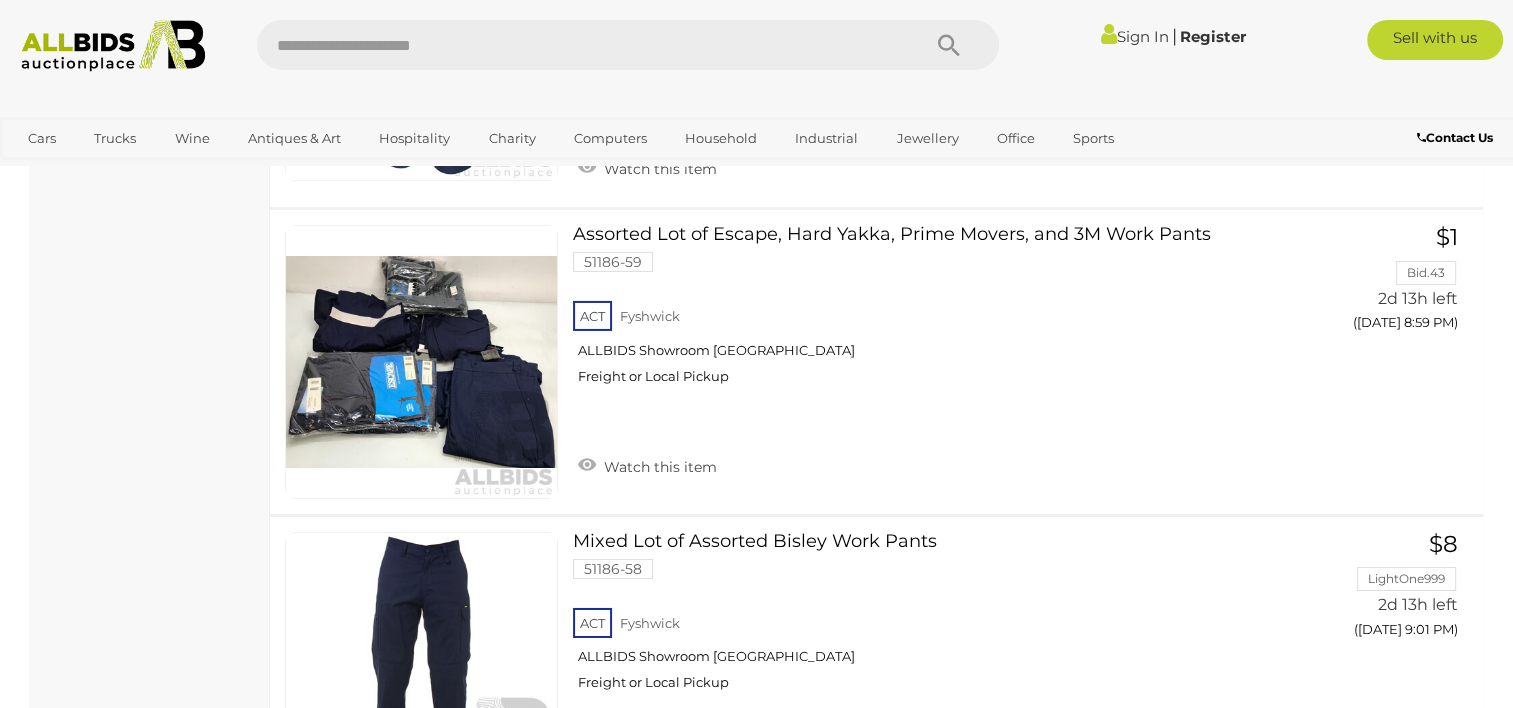 scroll, scrollTop: 6751, scrollLeft: 0, axis: vertical 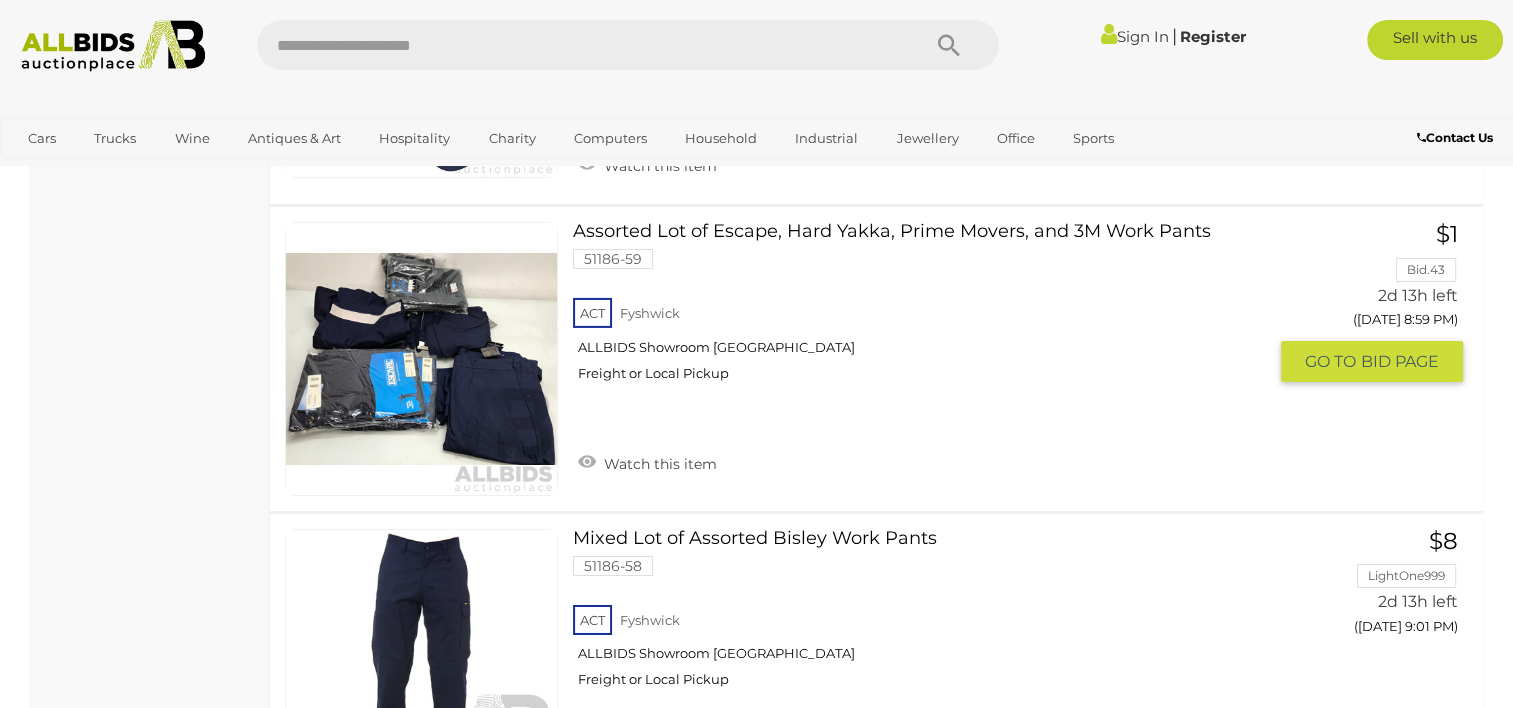 click at bounding box center [421, 358] 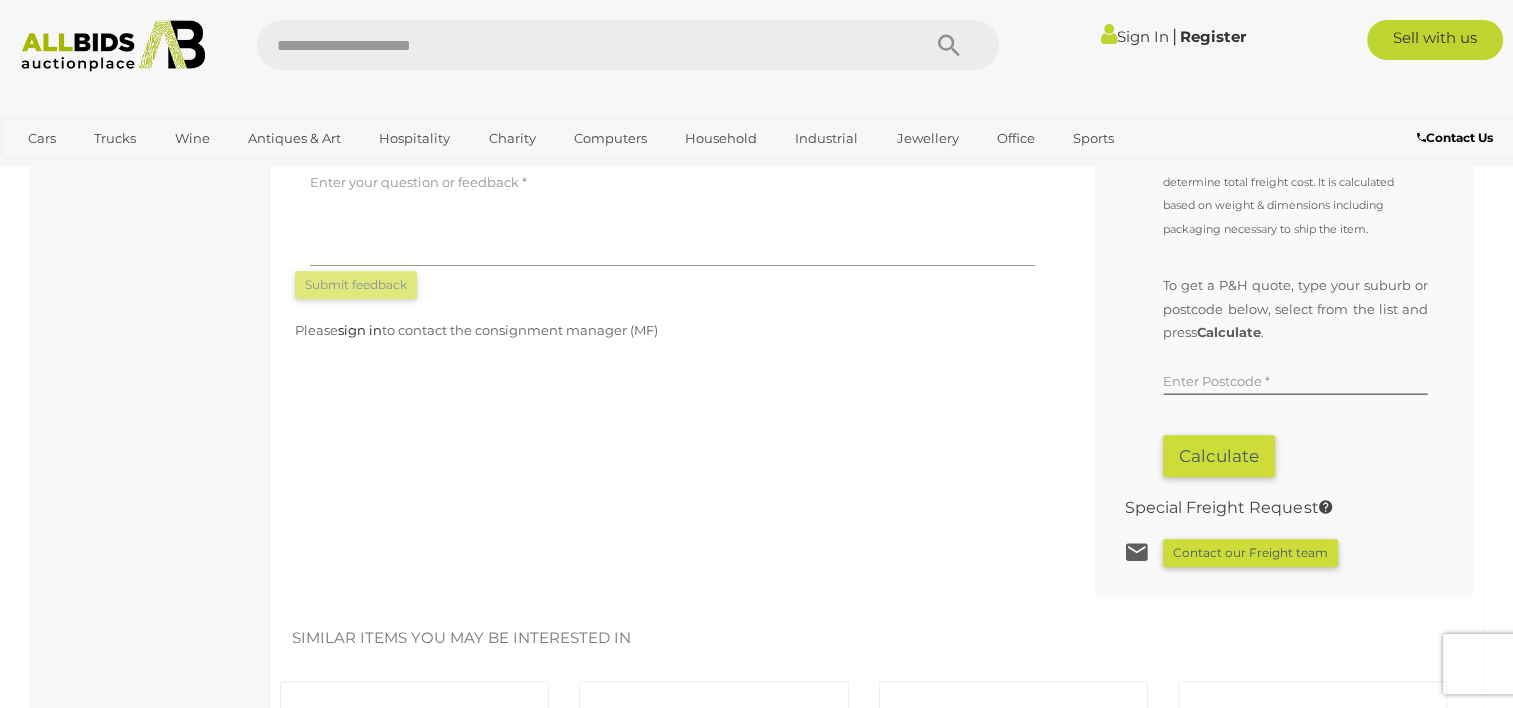 scroll, scrollTop: 1280, scrollLeft: 0, axis: vertical 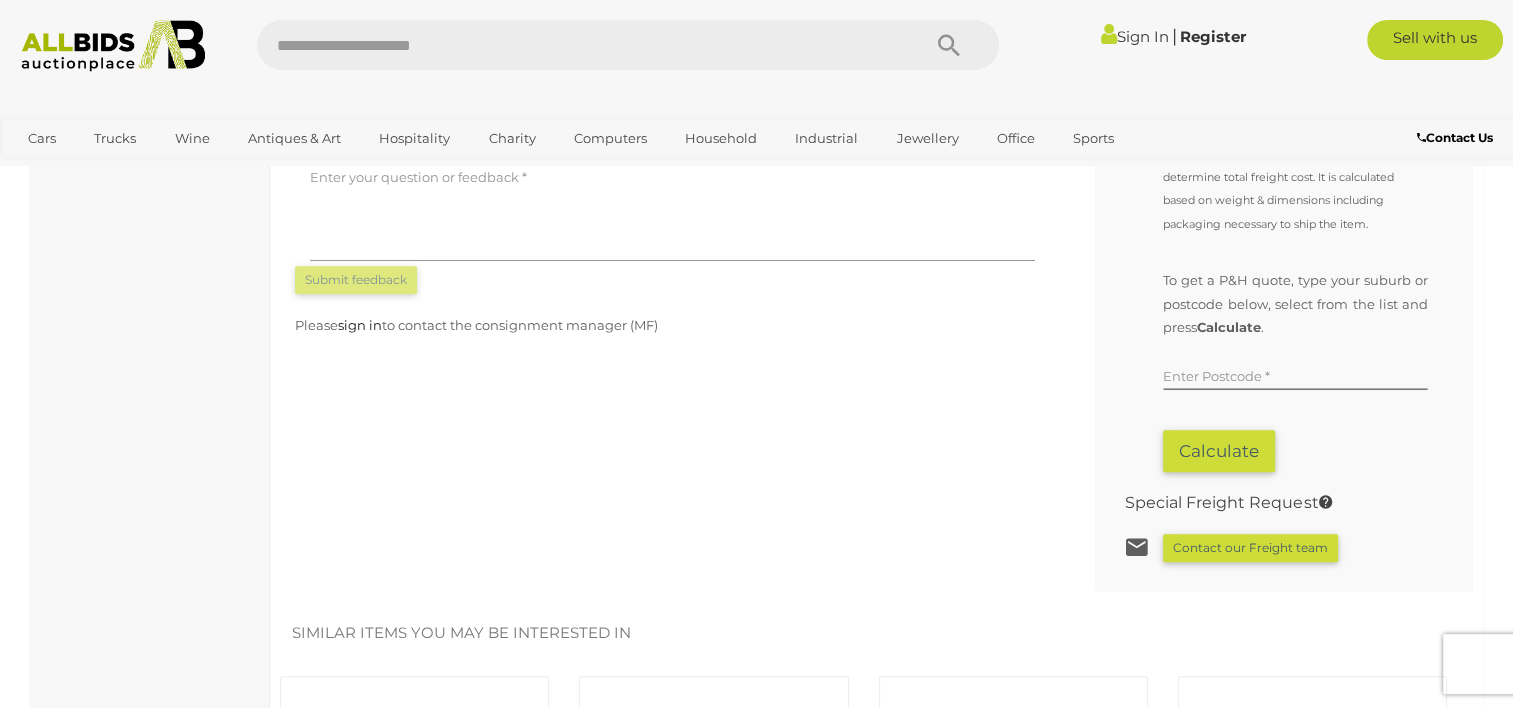 click on "<
Assorted Lot of Escape, Hard Yakka, - Lot 1610194 | ALLBIDS" at bounding box center [756, 373] 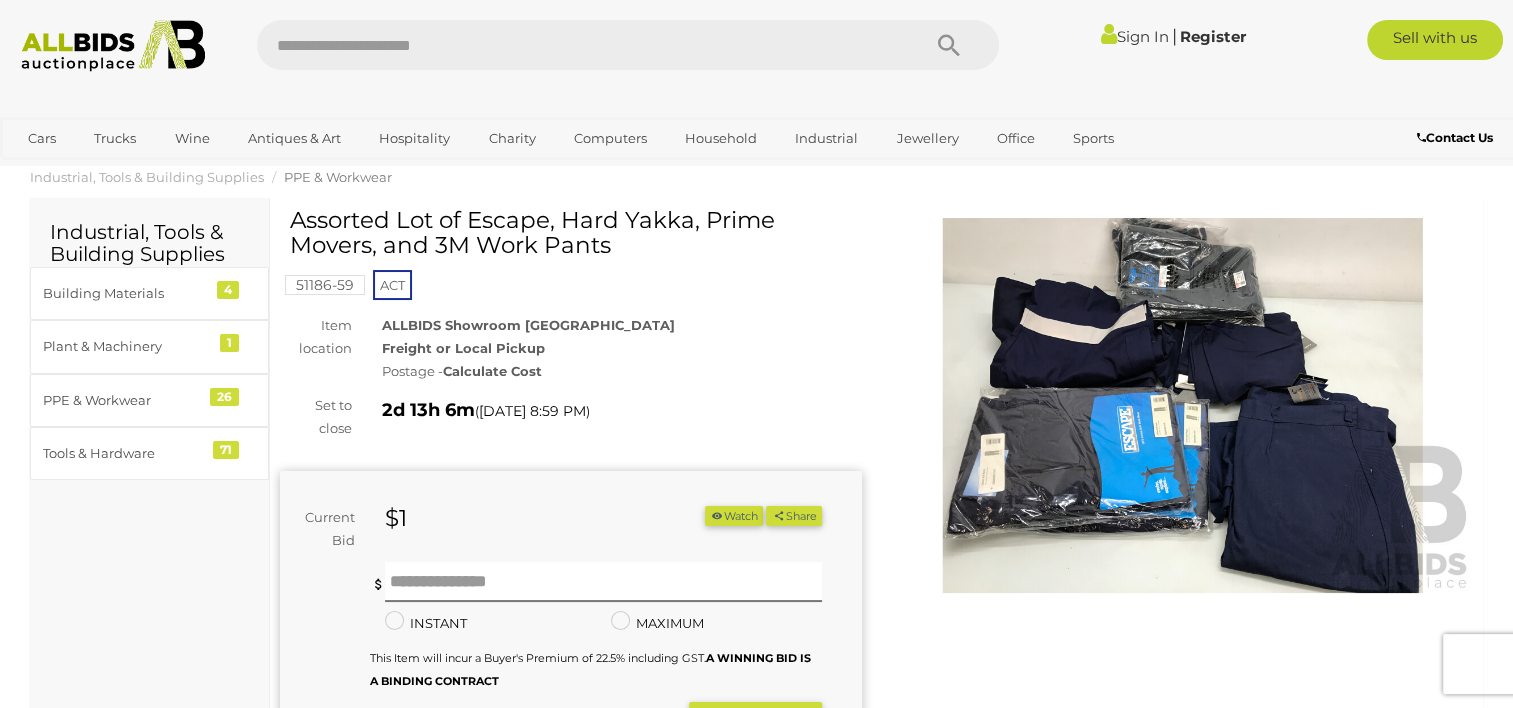 scroll, scrollTop: 0, scrollLeft: 0, axis: both 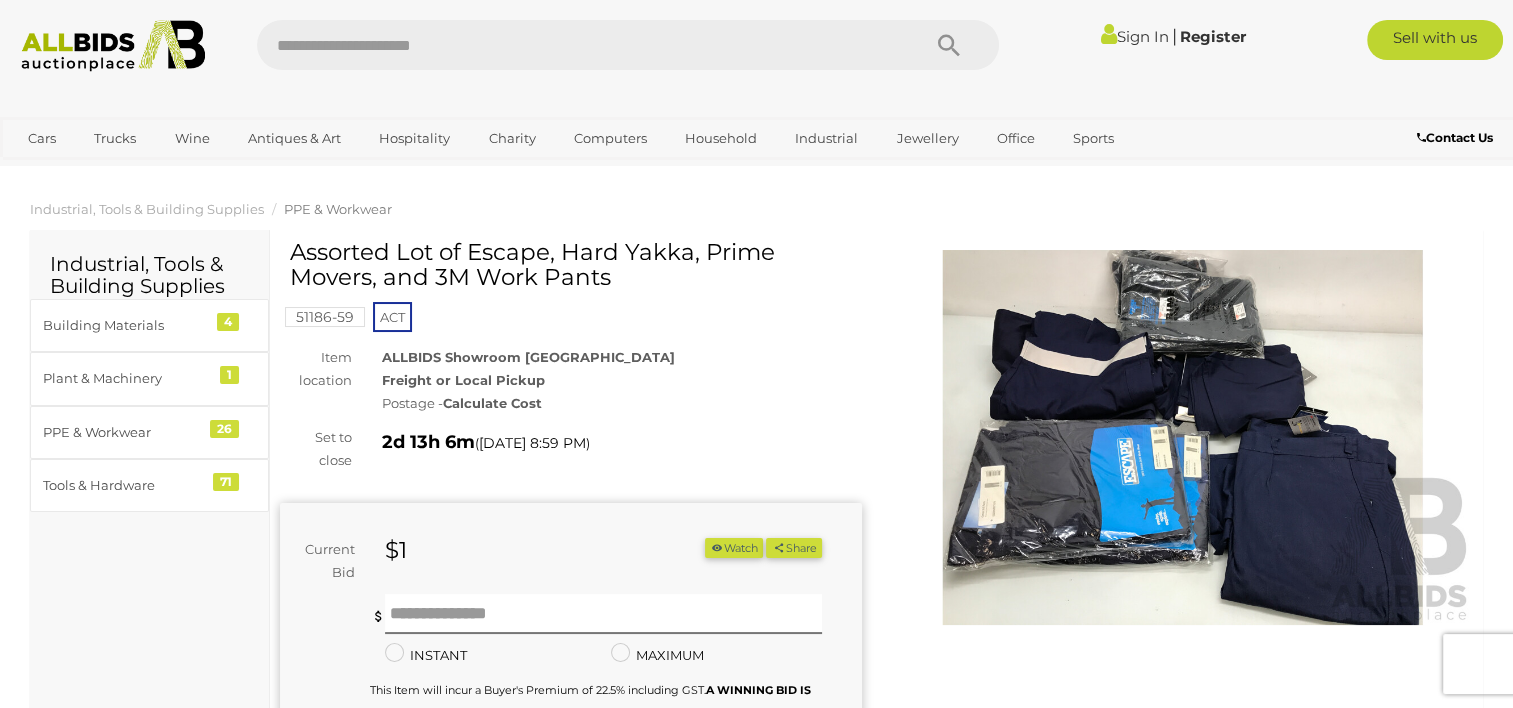 click at bounding box center [1183, 437] 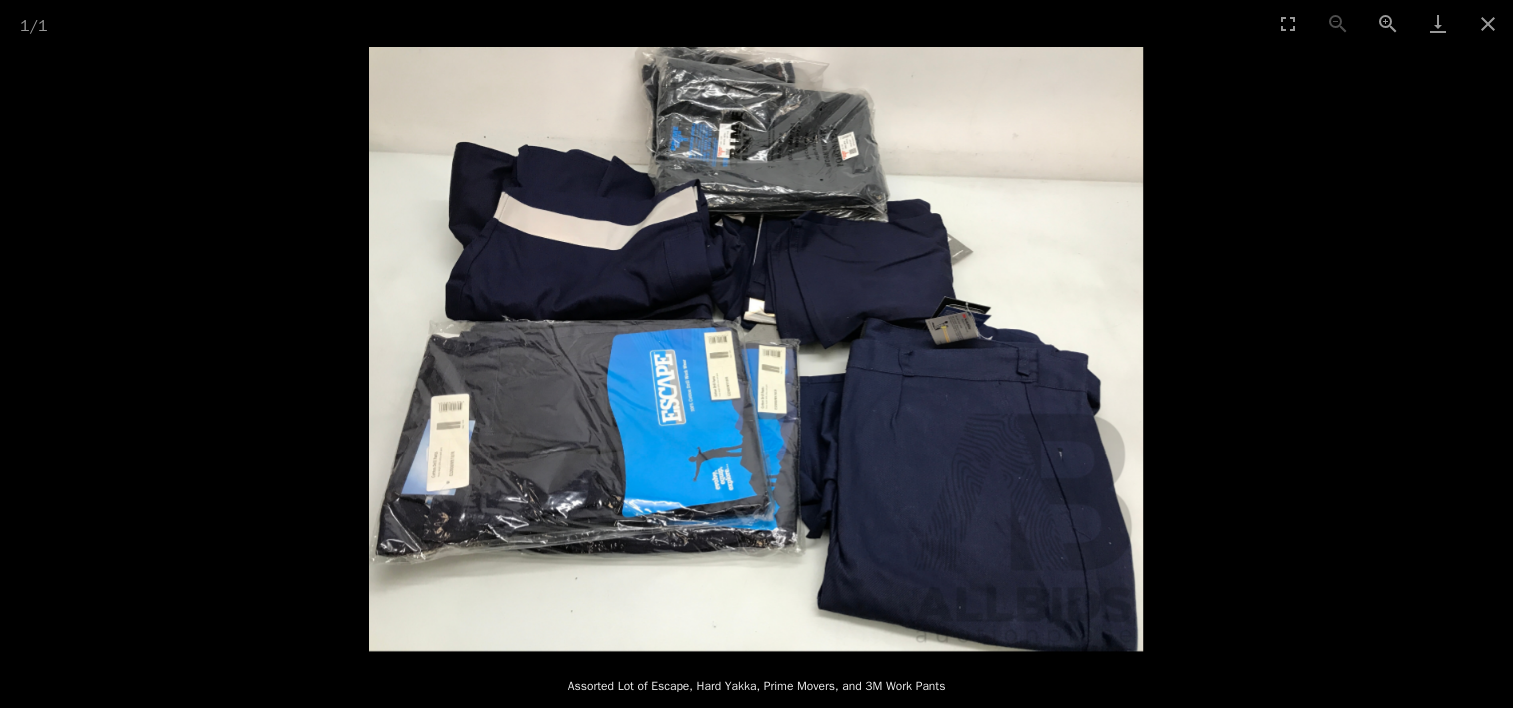 click at bounding box center [756, 349] 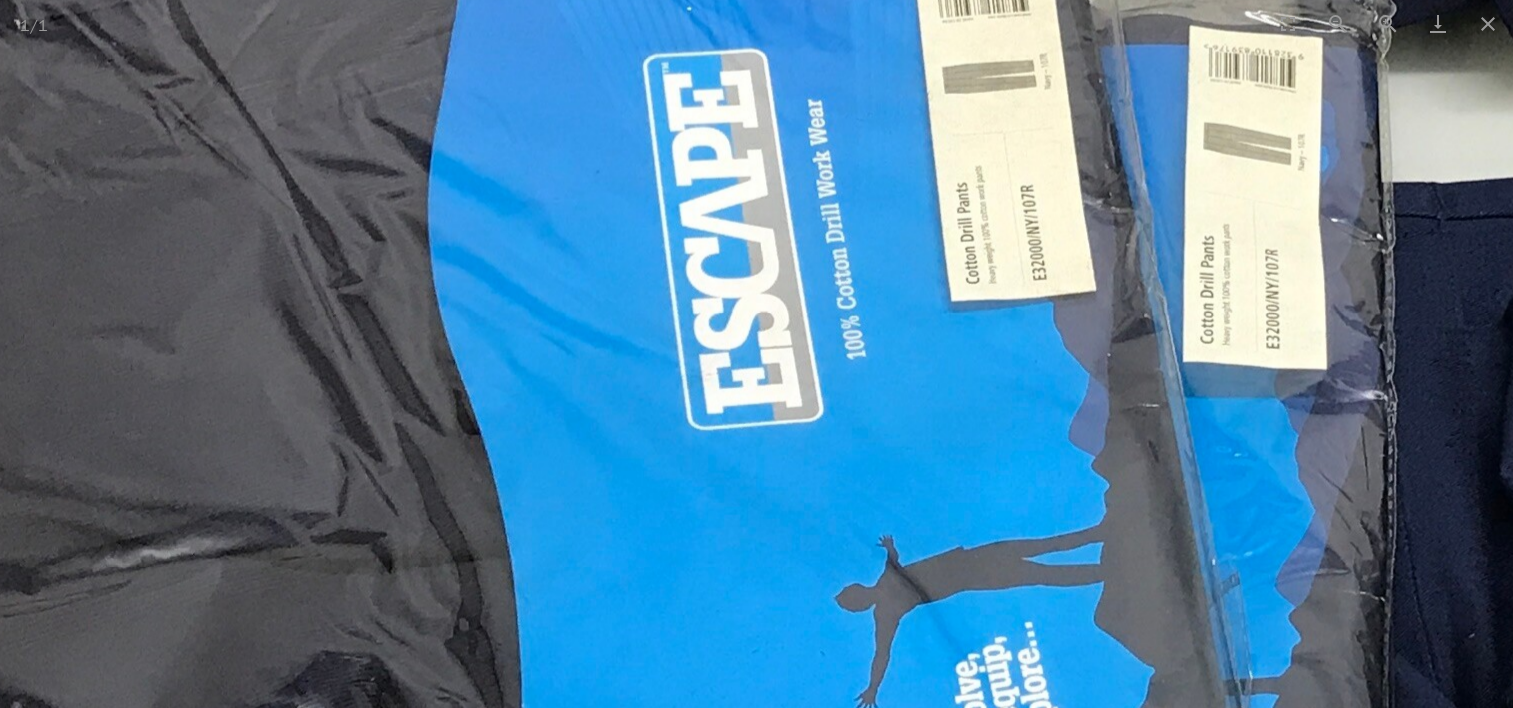 scroll, scrollTop: 0, scrollLeft: 0, axis: both 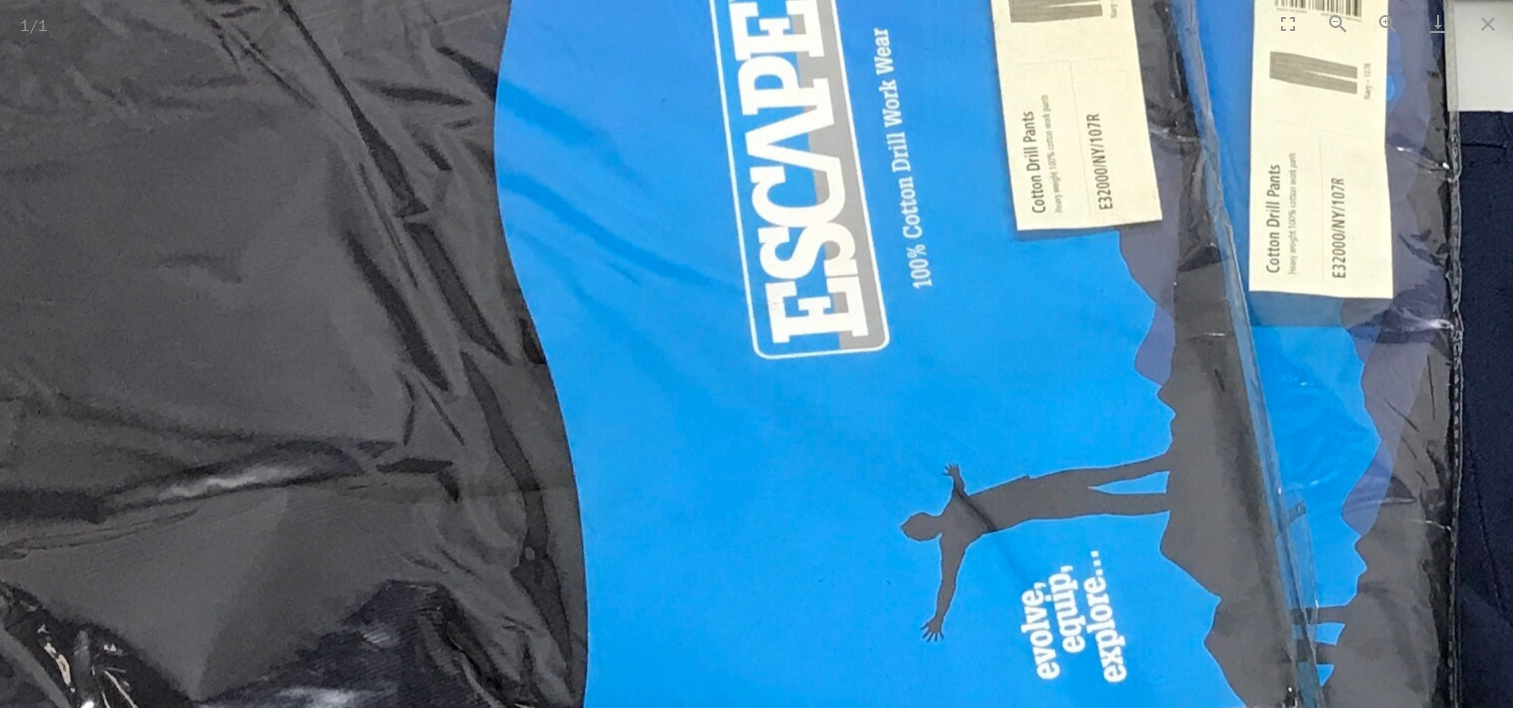 drag, startPoint x: 652, startPoint y: 427, endPoint x: 678, endPoint y: 337, distance: 93.680305 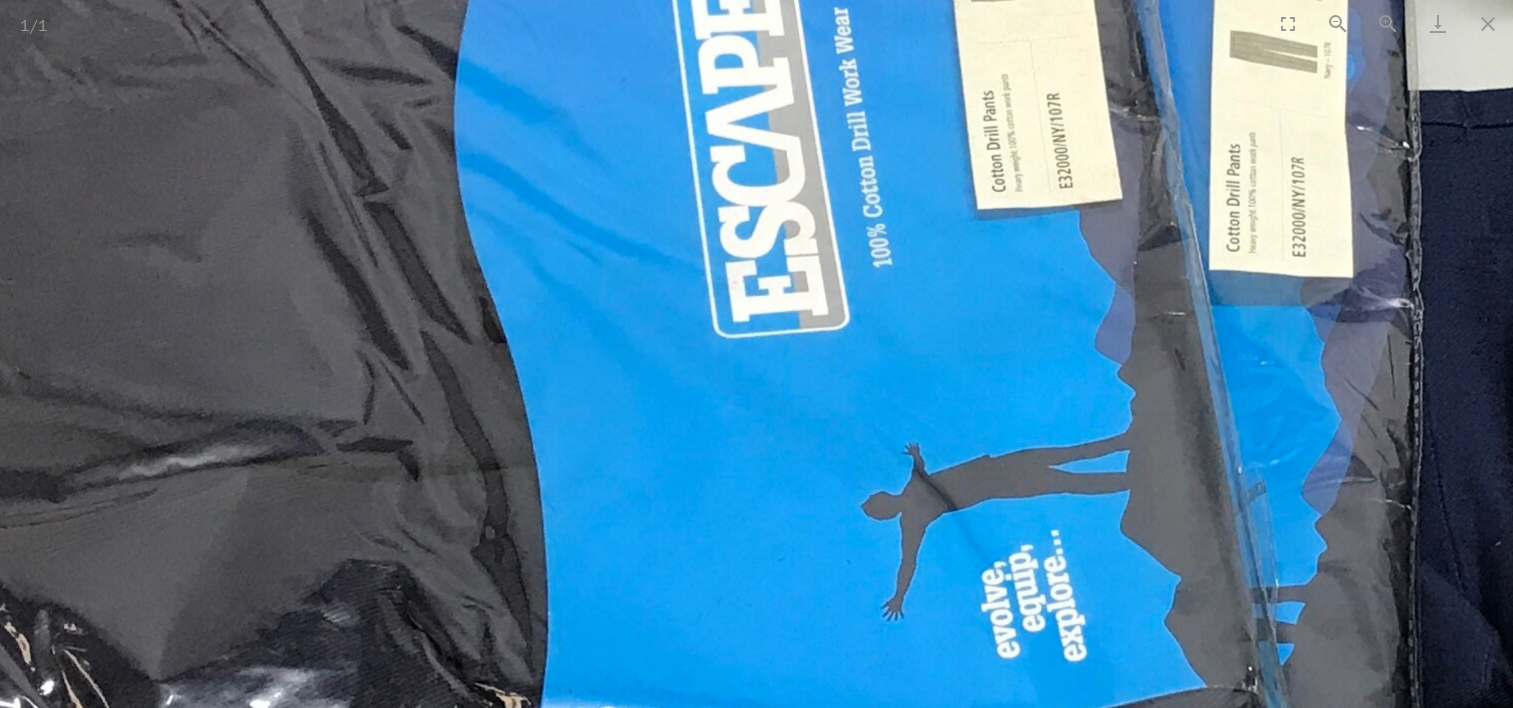 scroll, scrollTop: 80, scrollLeft: 0, axis: vertical 